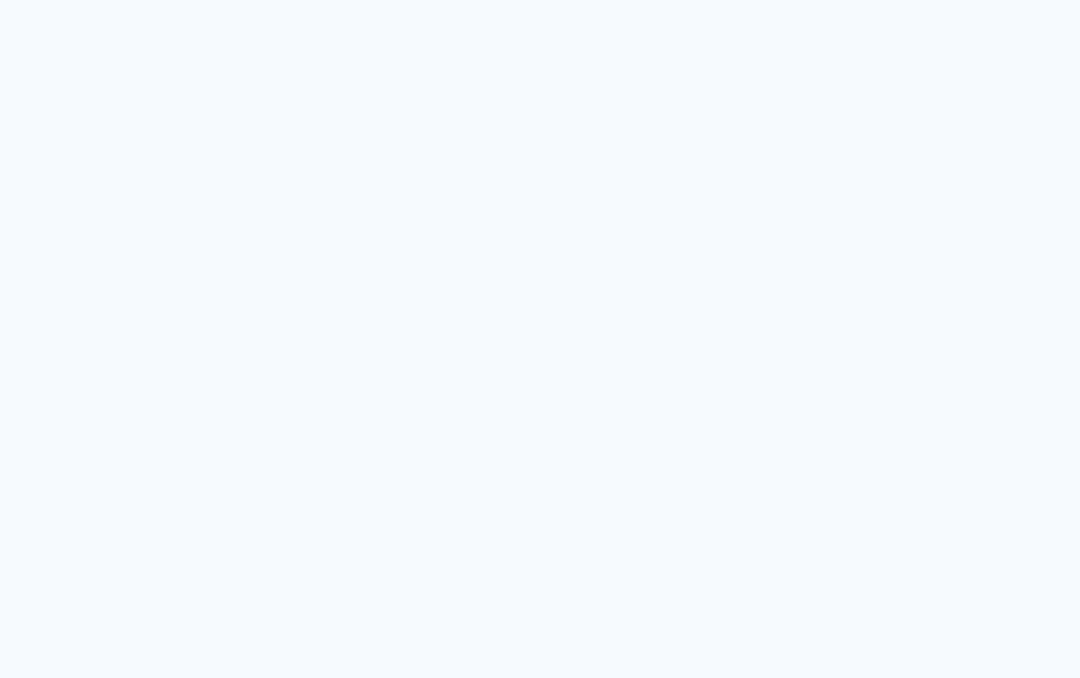 scroll, scrollTop: 0, scrollLeft: 0, axis: both 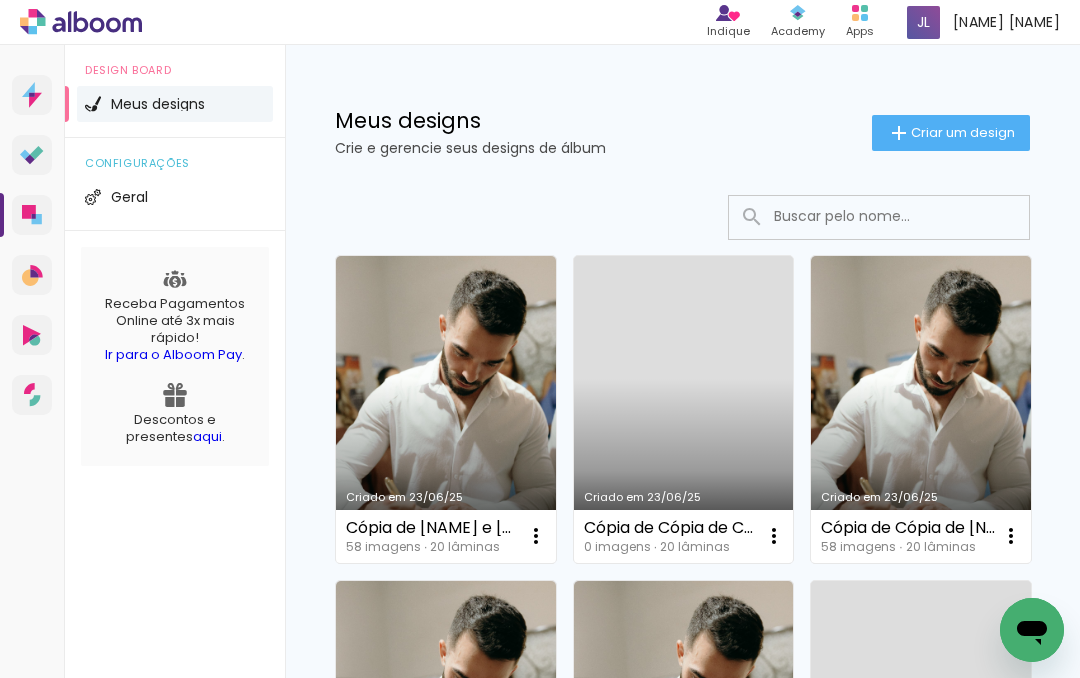 click on "Criar um design" 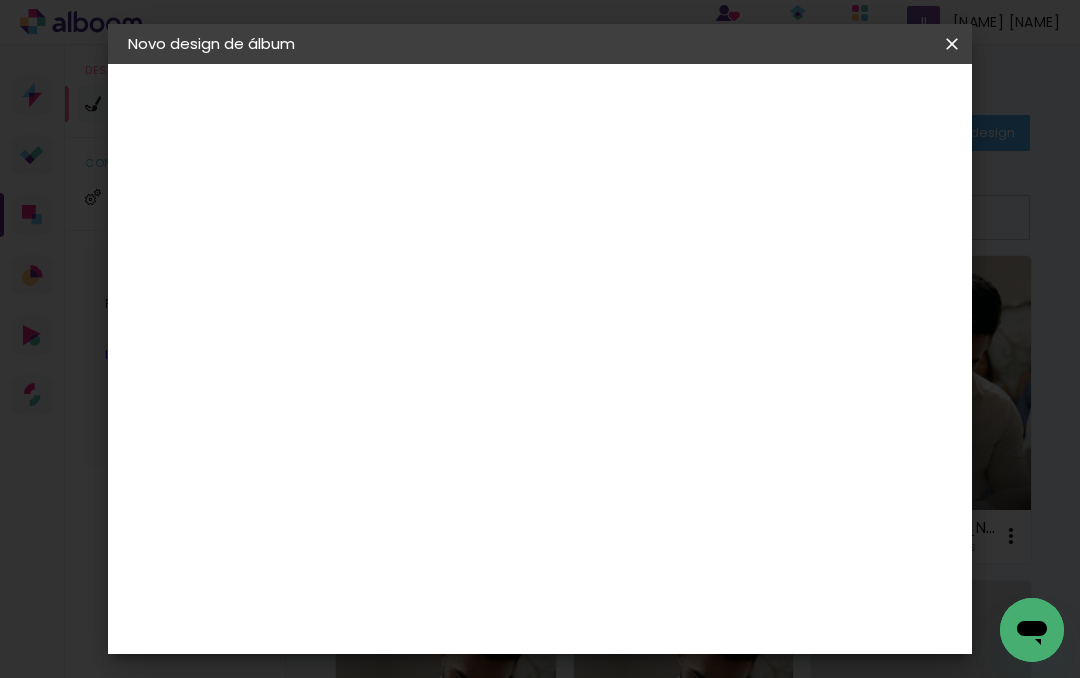click at bounding box center [455, 268] 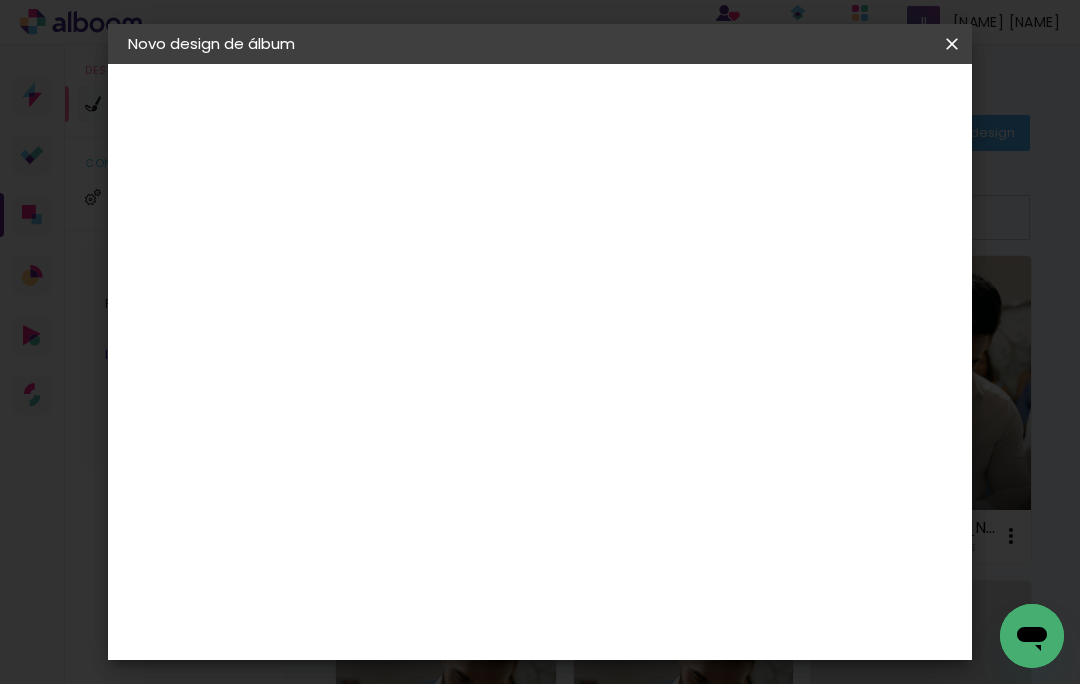 type on "[FIRST] xv" 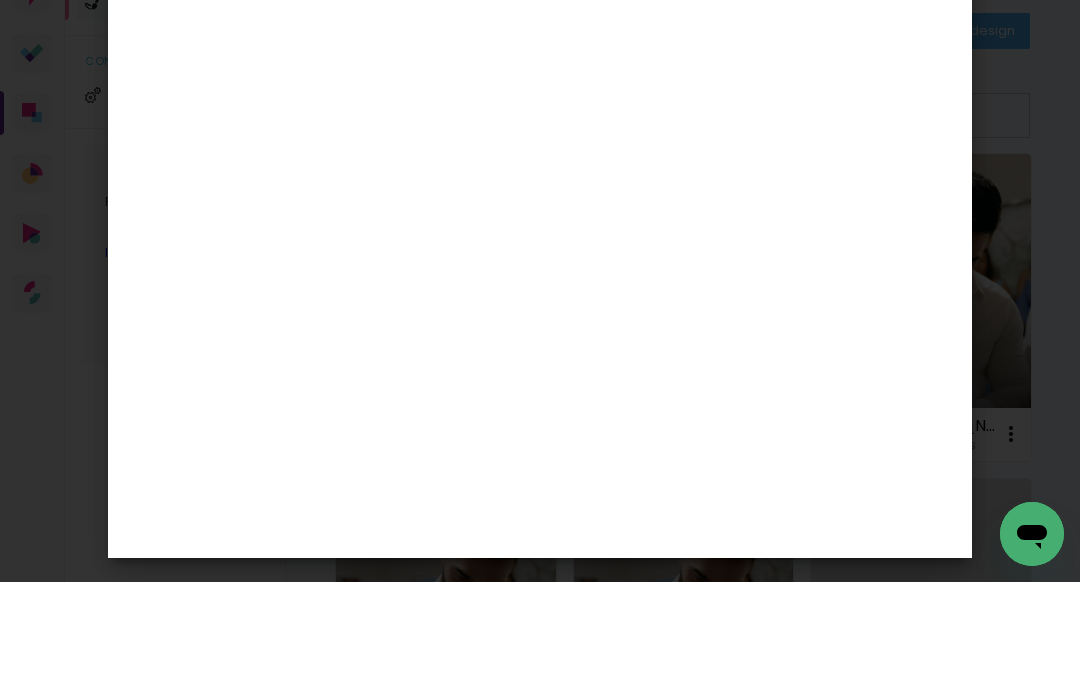 click on "Avançar" at bounding box center [0, 0] 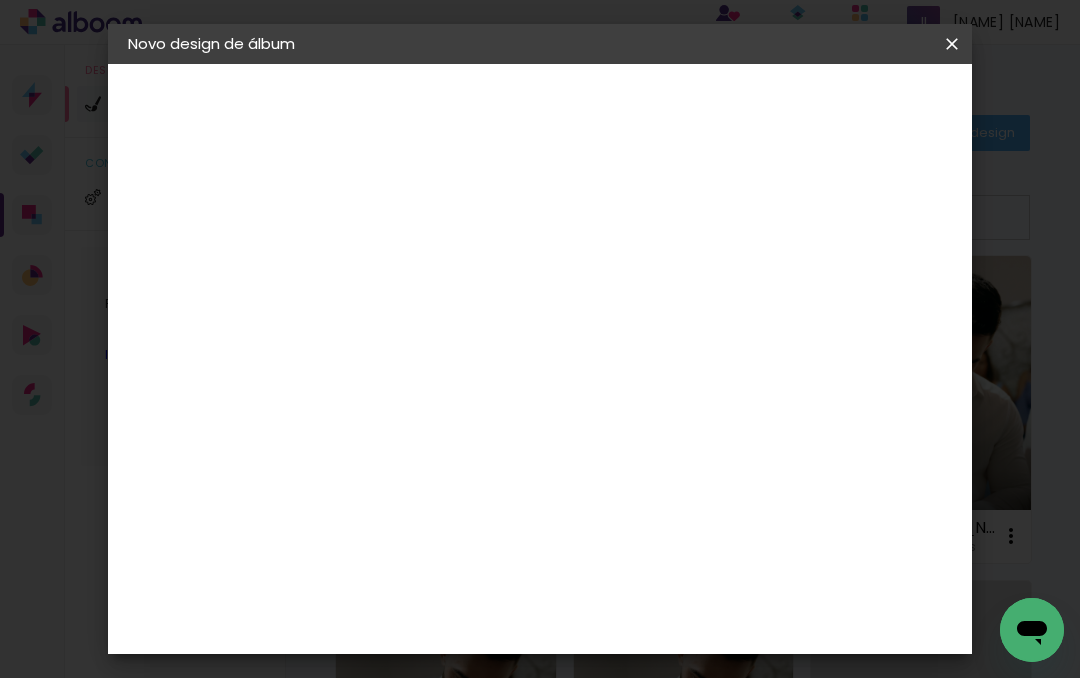 scroll, scrollTop: 2869, scrollLeft: 0, axis: vertical 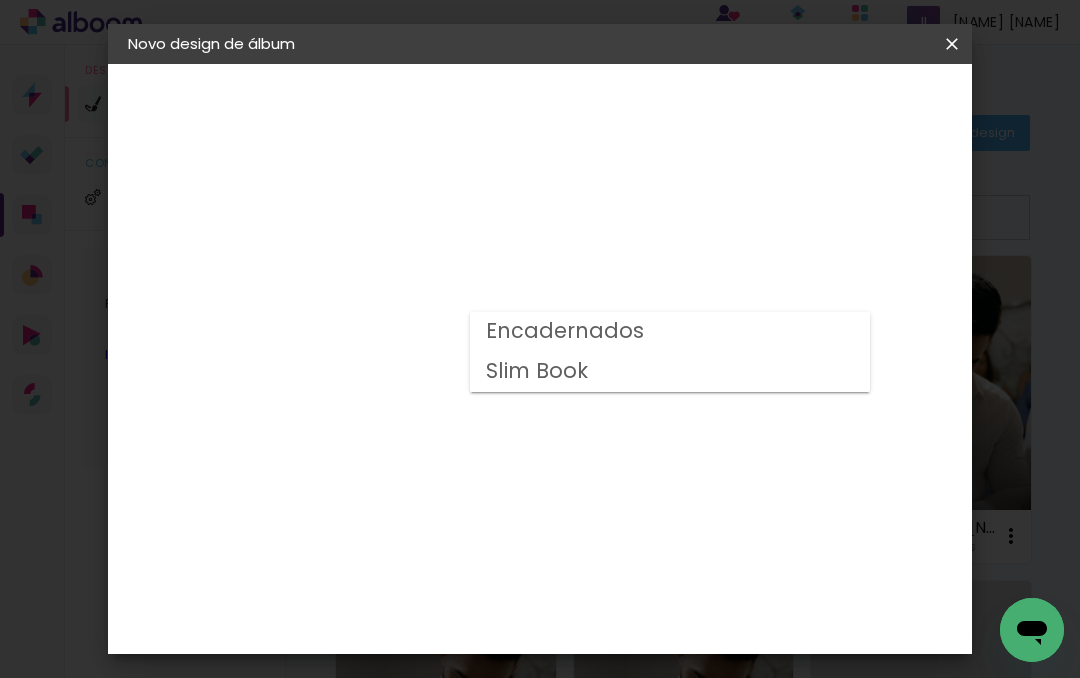 type on "Slim Book" 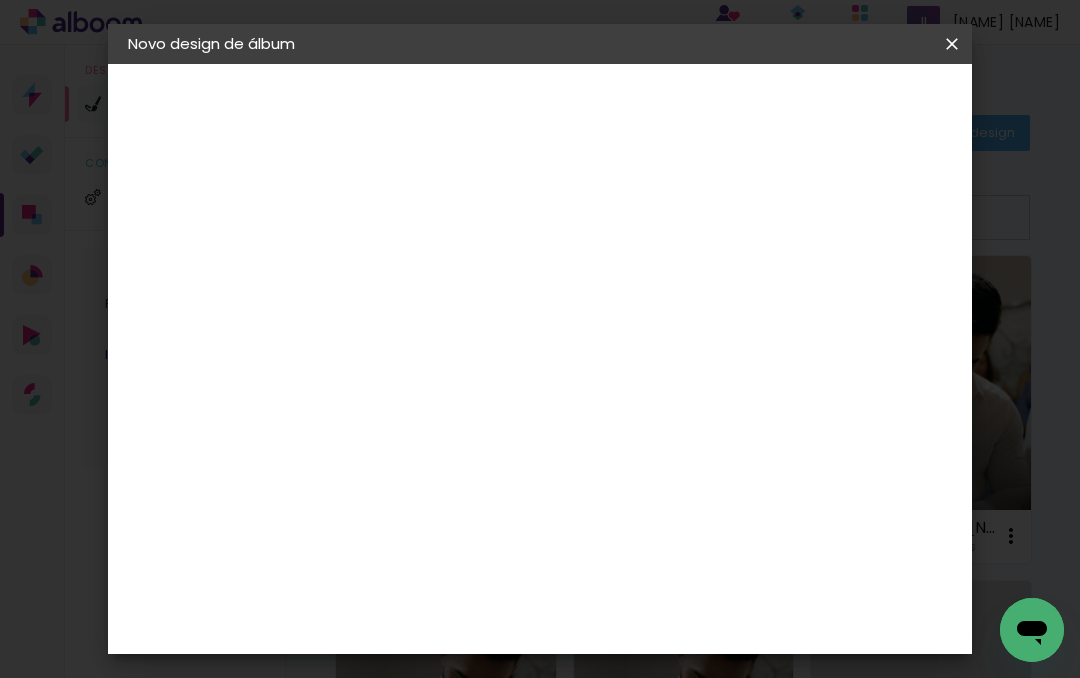 scroll, scrollTop: 494, scrollLeft: 0, axis: vertical 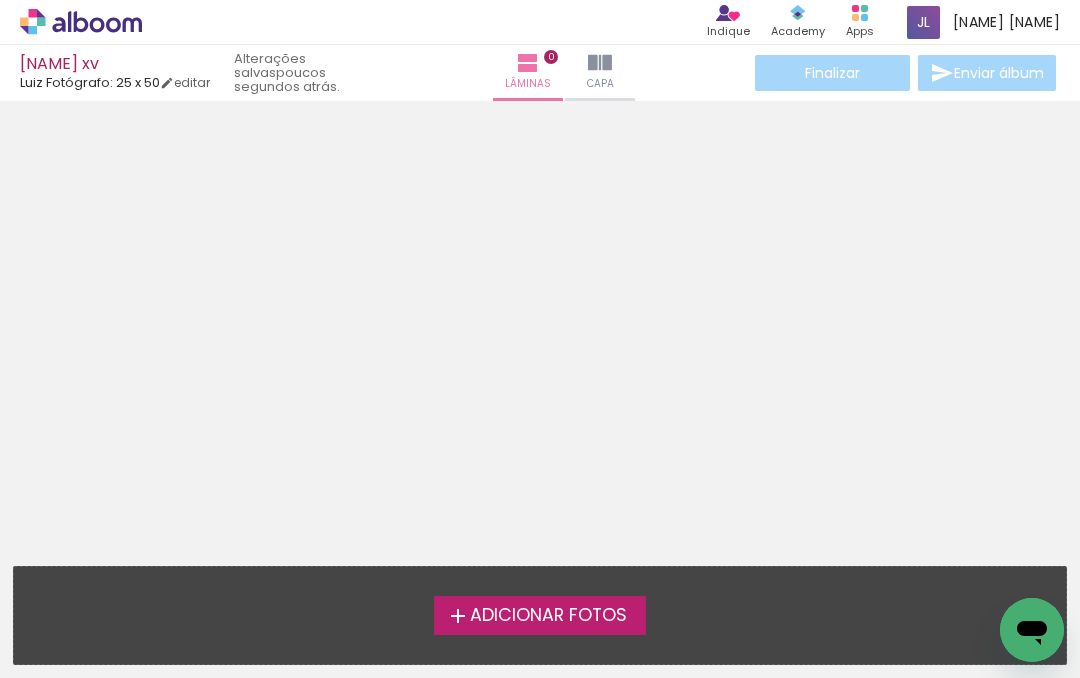 click on "Adicionar Fotos" at bounding box center (548, 616) 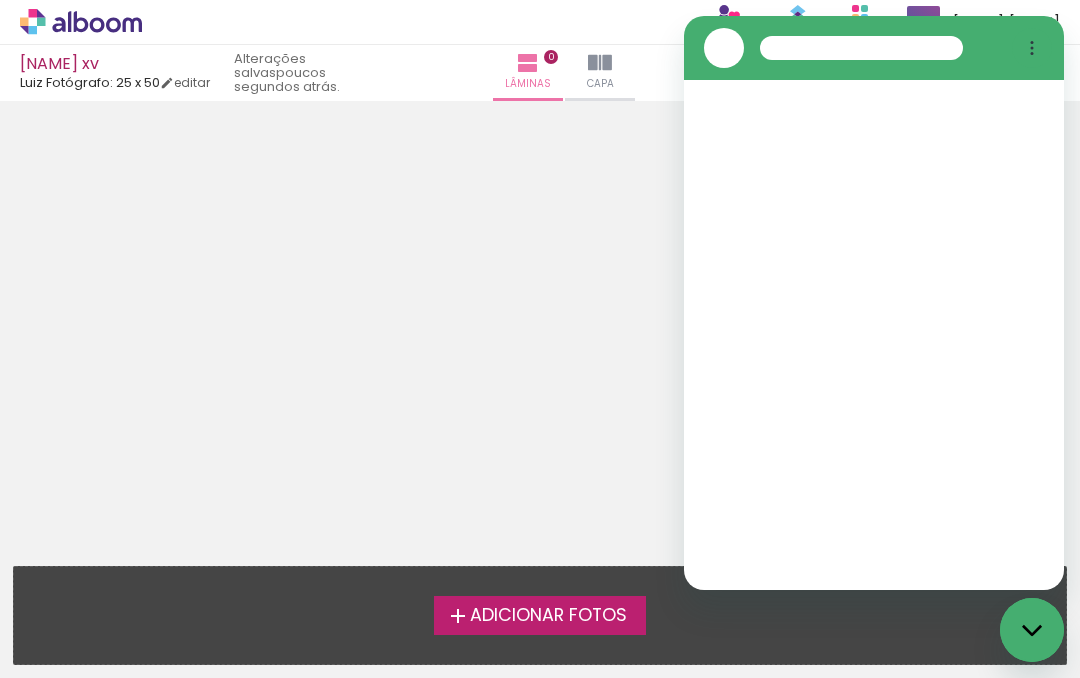 scroll, scrollTop: 0, scrollLeft: 0, axis: both 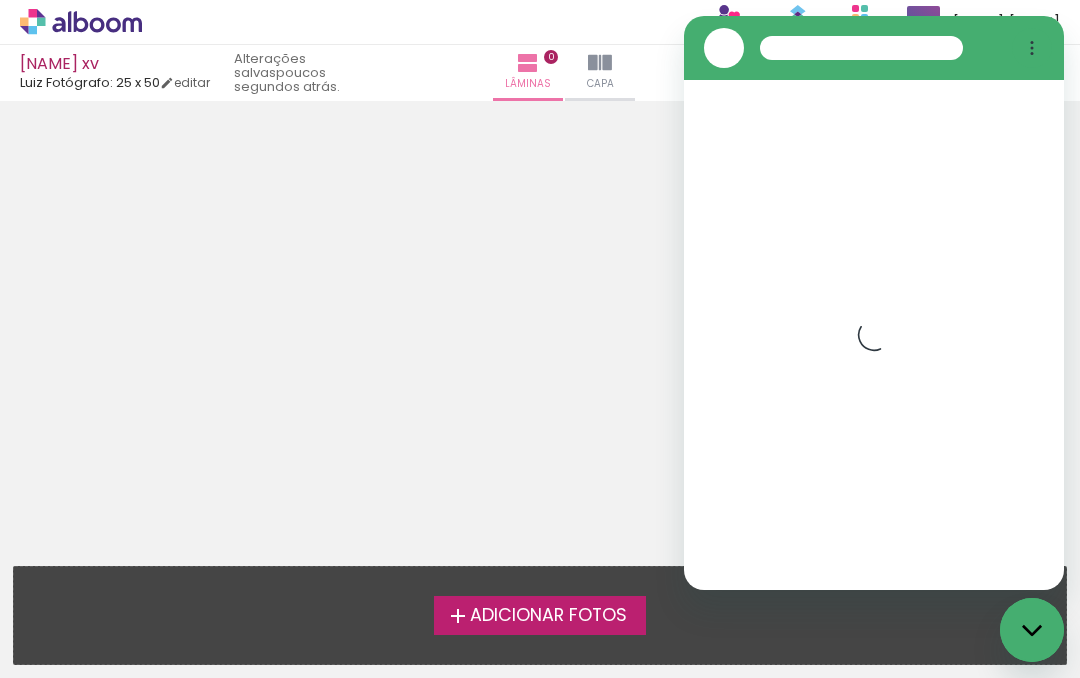 click at bounding box center (540, 327) 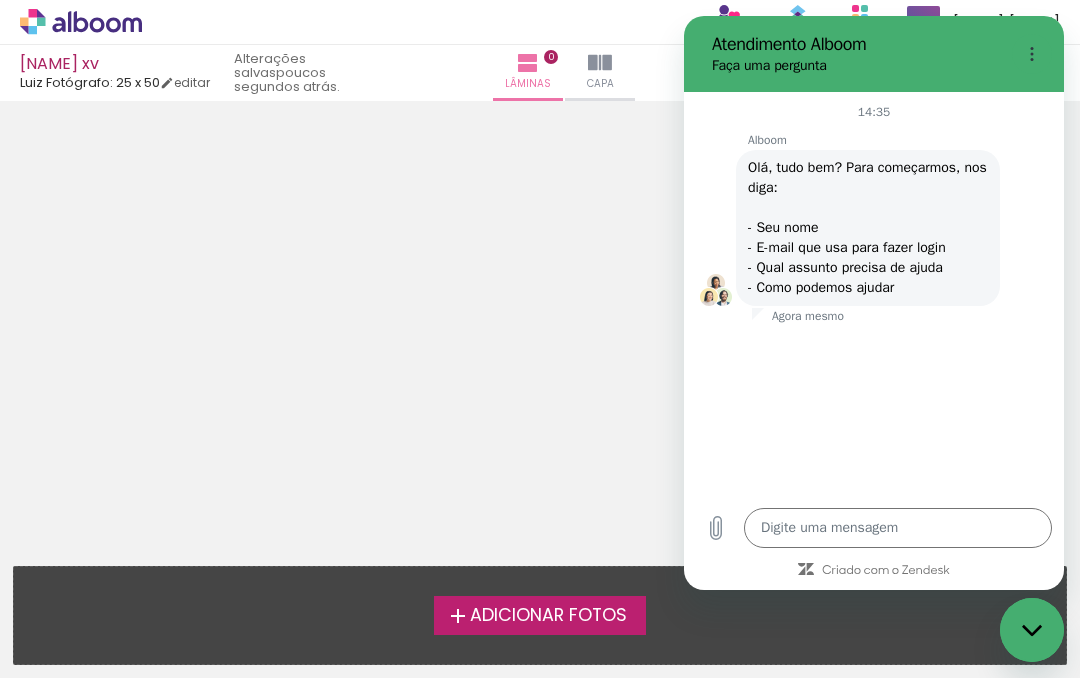 click at bounding box center [1032, 630] 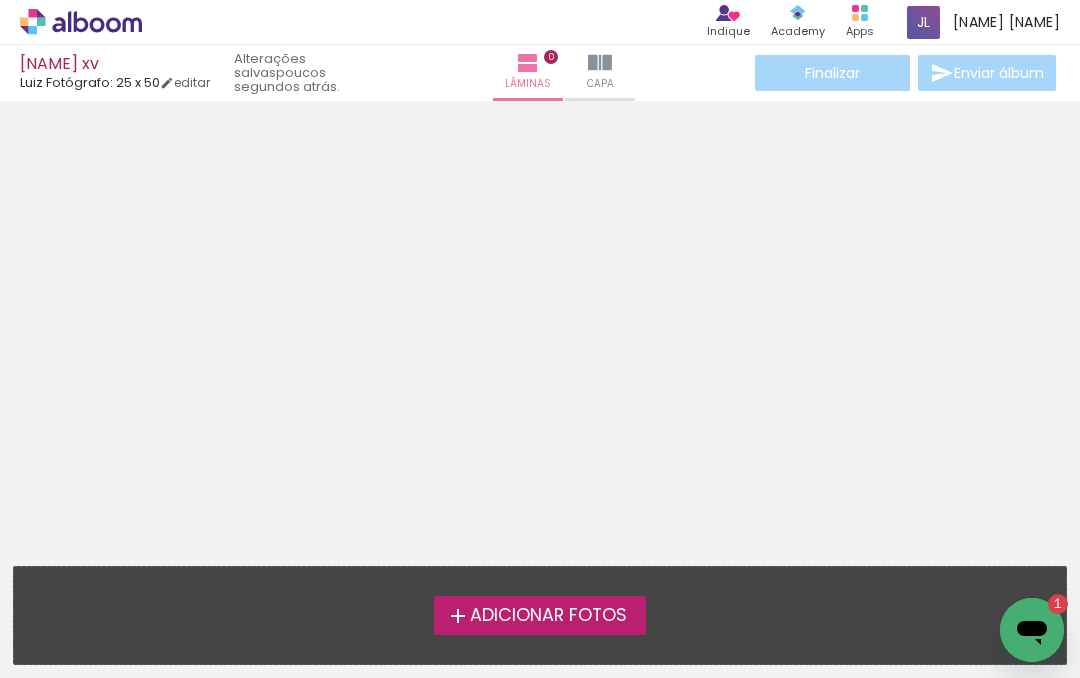 scroll, scrollTop: 0, scrollLeft: 0, axis: both 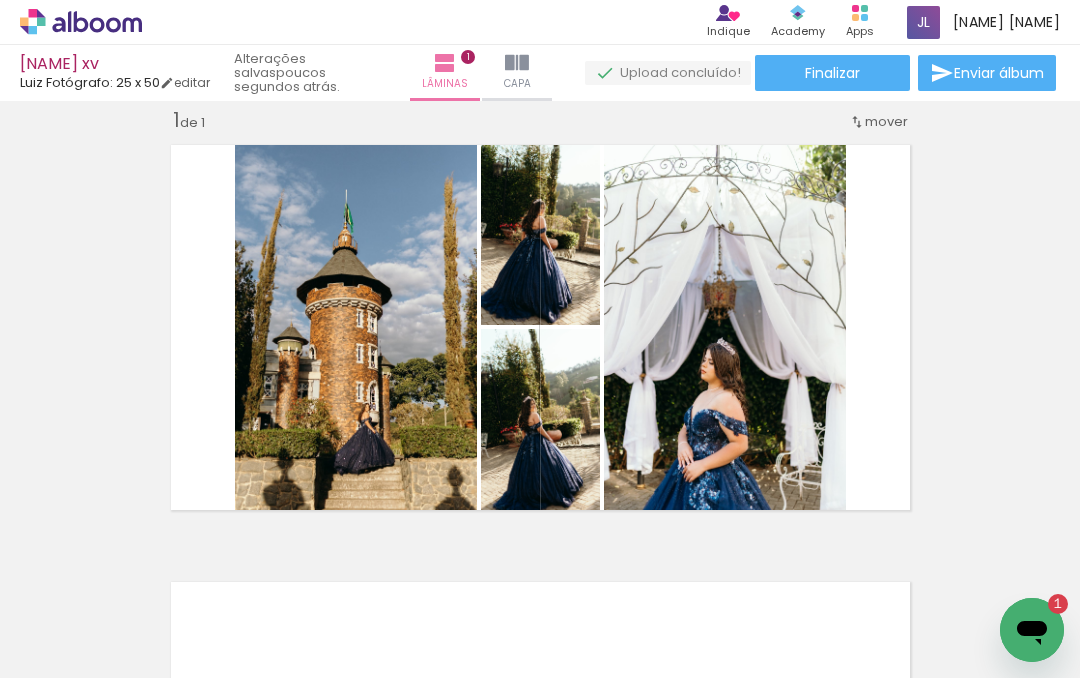 click on "Inserir lâmina 1  de 1" at bounding box center (540, 520) 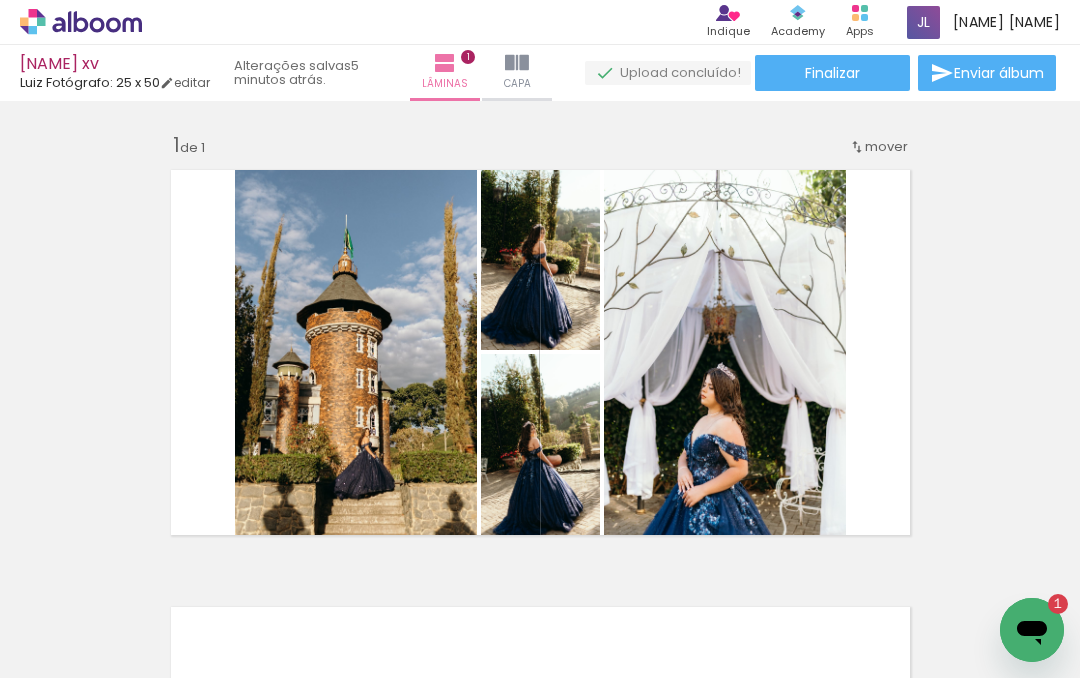 scroll, scrollTop: 0, scrollLeft: 0, axis: both 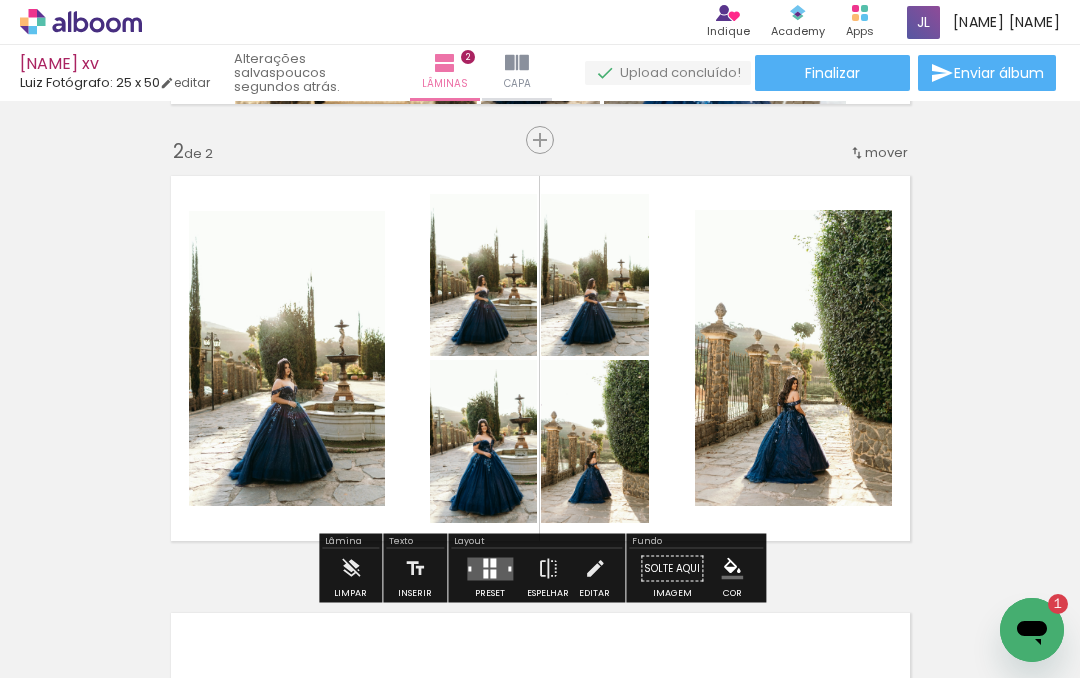 click at bounding box center (540, 358) 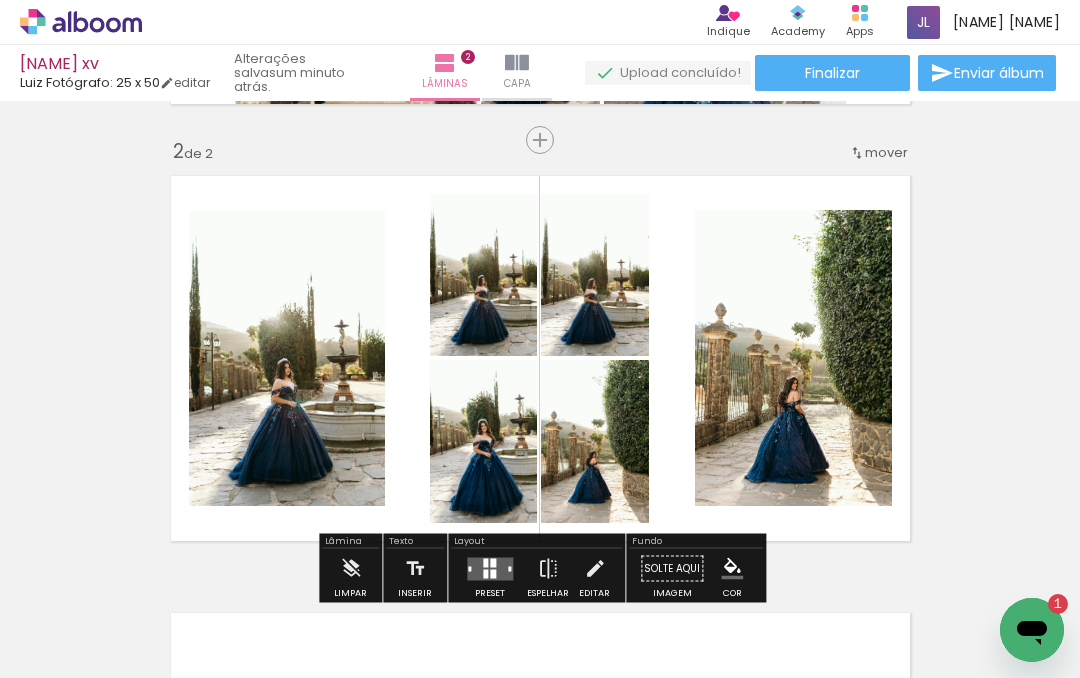 click at bounding box center (286, 358) 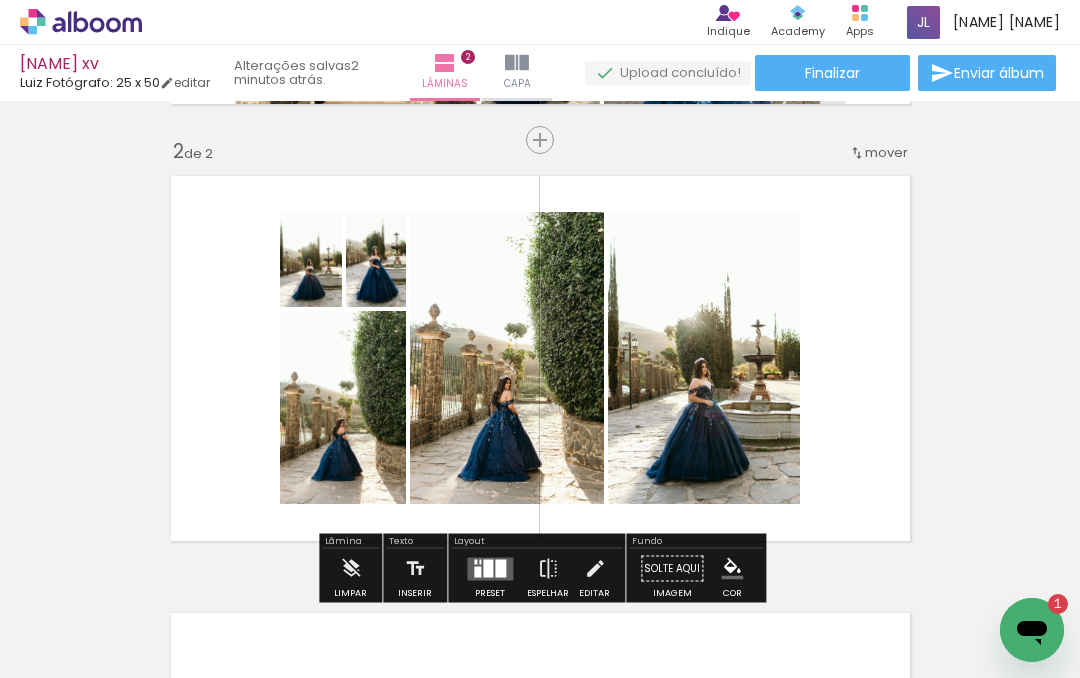 click at bounding box center (-12, 611) 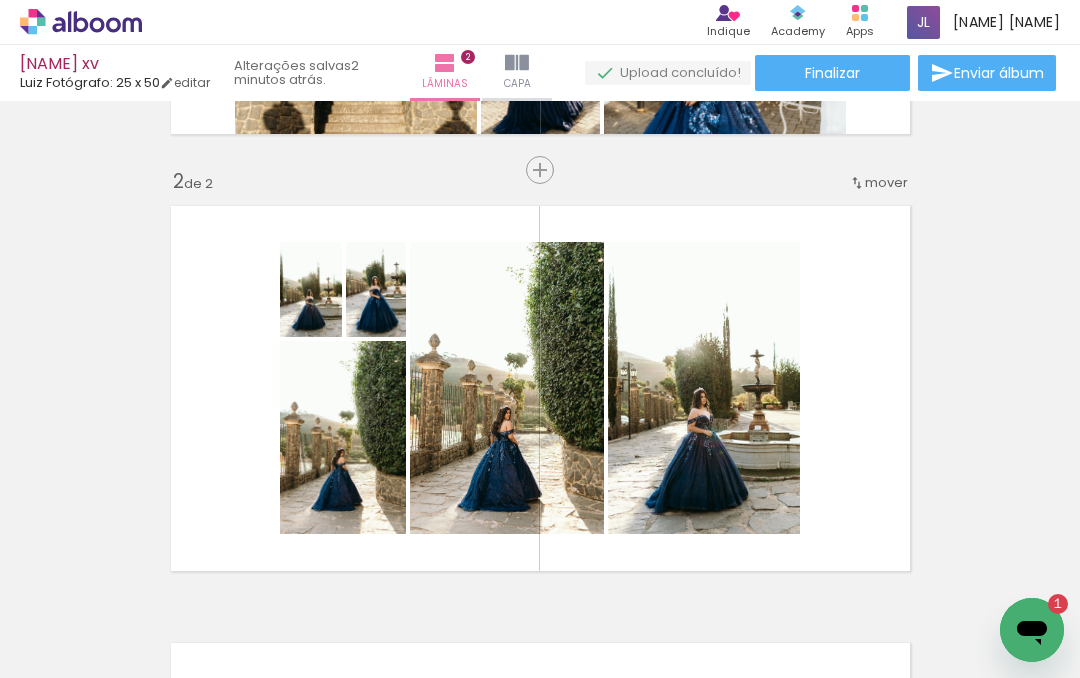 scroll, scrollTop: 394, scrollLeft: 0, axis: vertical 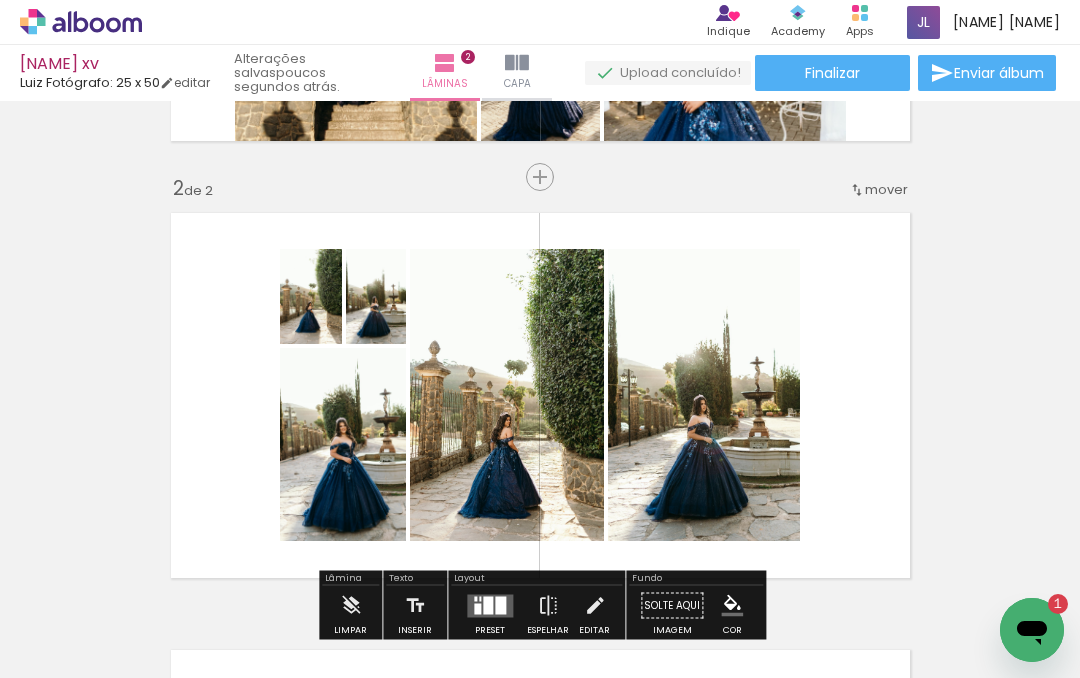 click at bounding box center (540, 395) 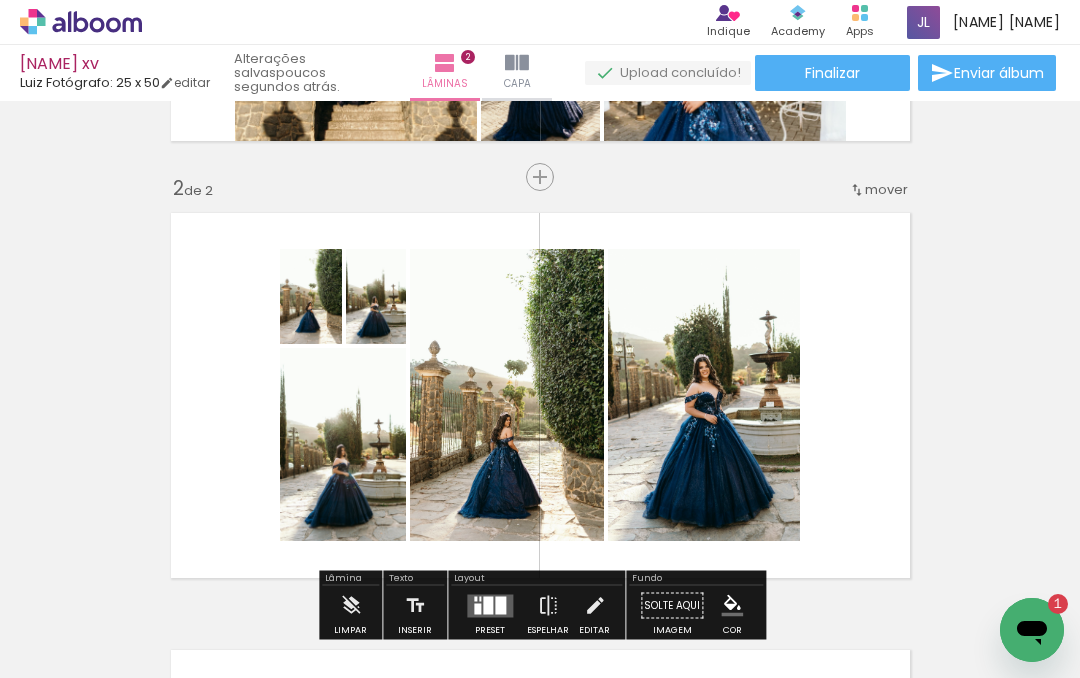 click on "Inserir lâmina 1  de 2  Inserir lâmina 2  de 2" at bounding box center (540, 370) 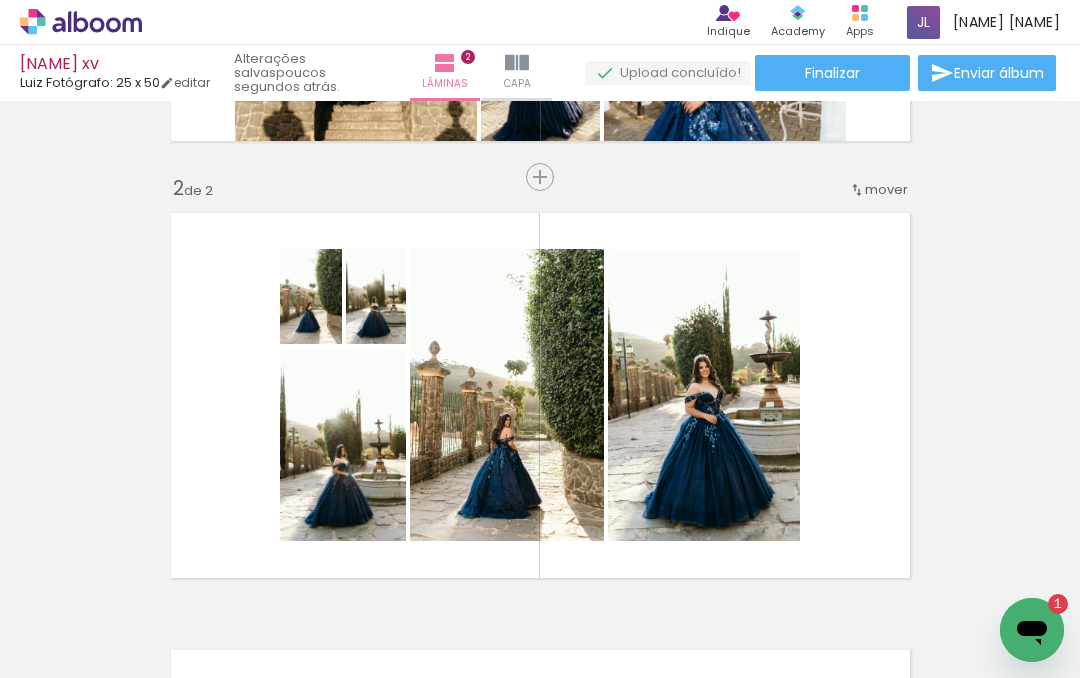 click at bounding box center [-12, 611] 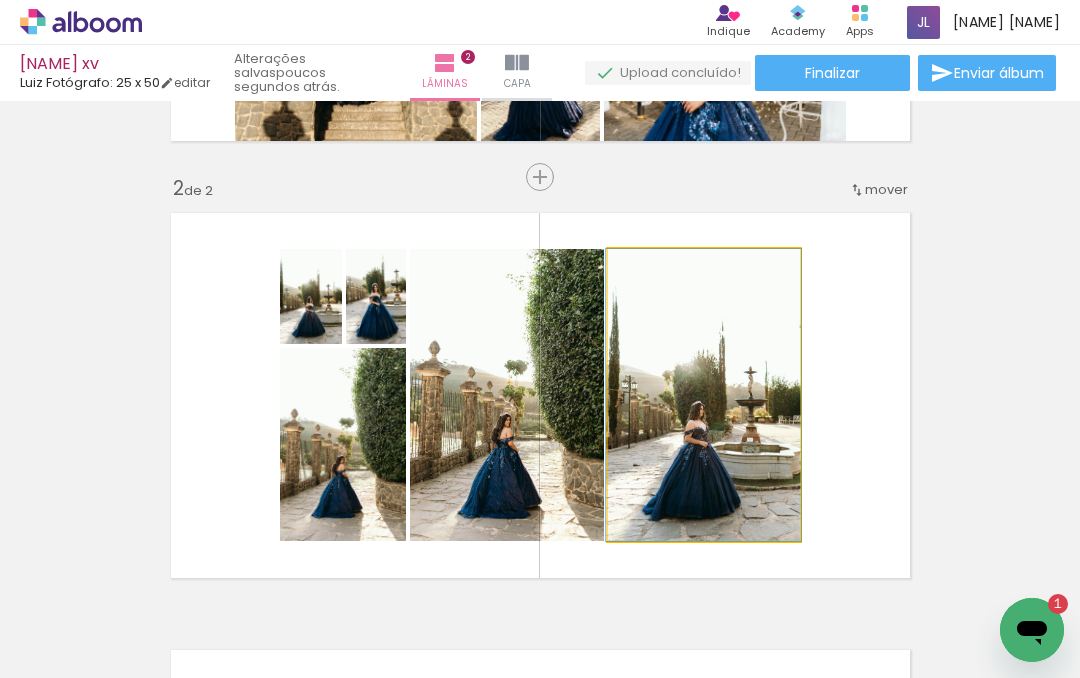 click at bounding box center [703, 395] 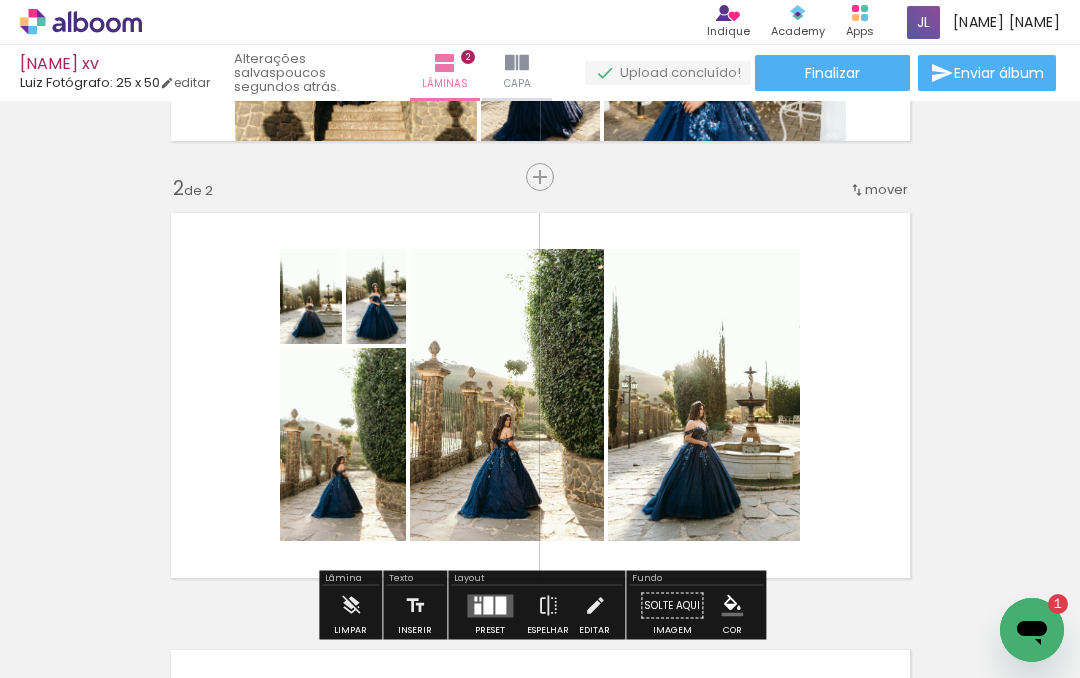 click at bounding box center [310, 296] 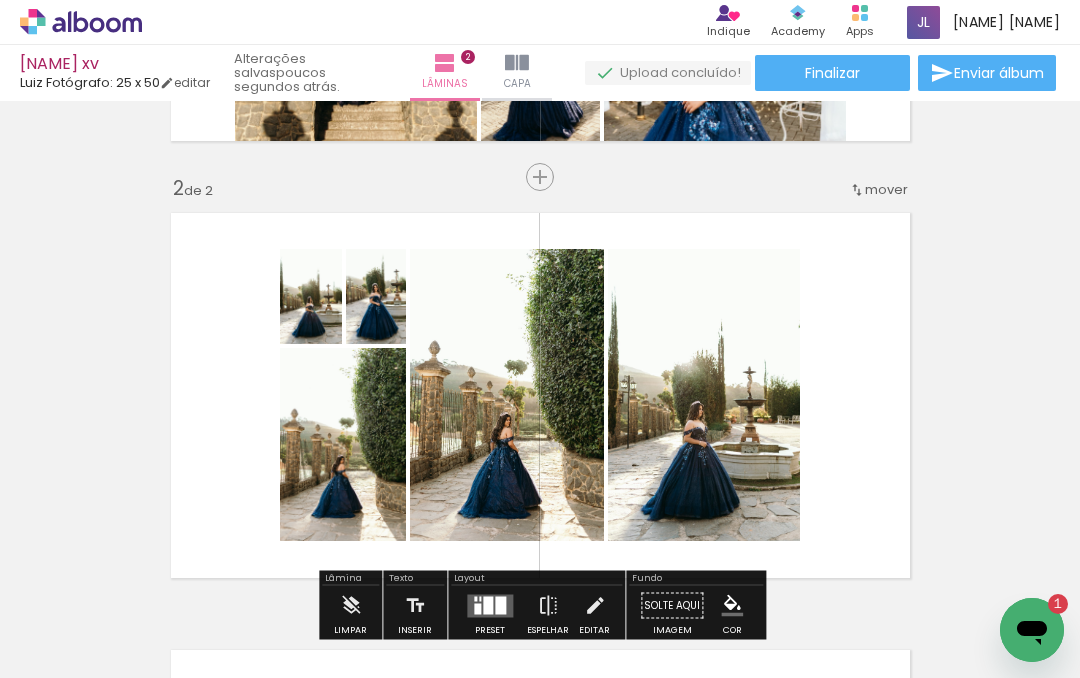click at bounding box center (310, 296) 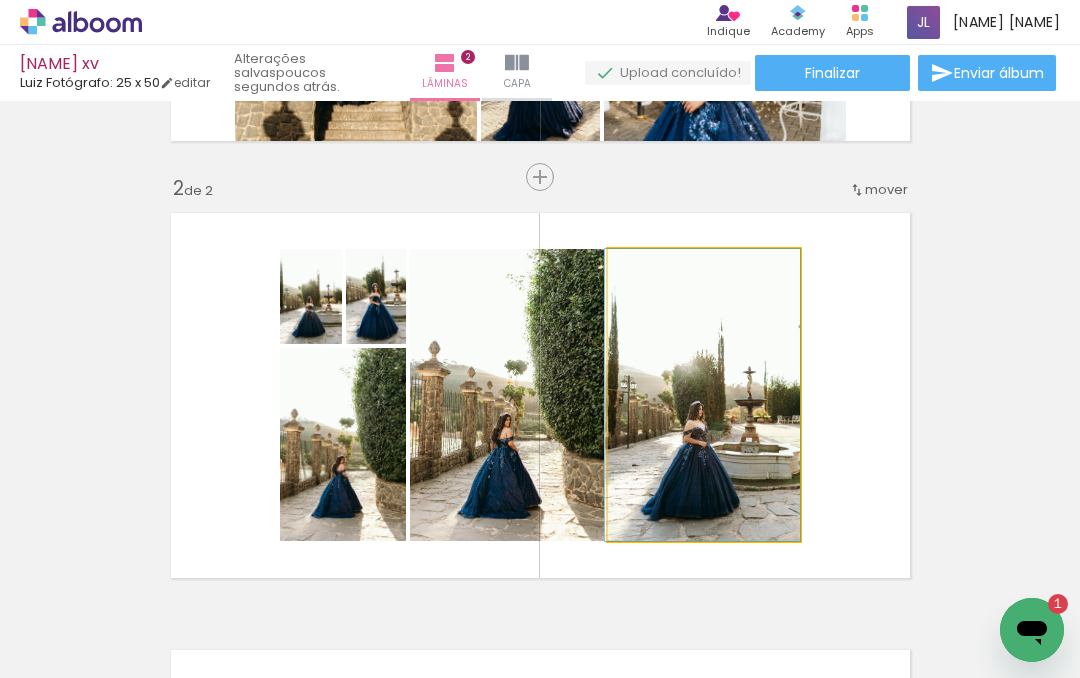 click at bounding box center (702, 395) 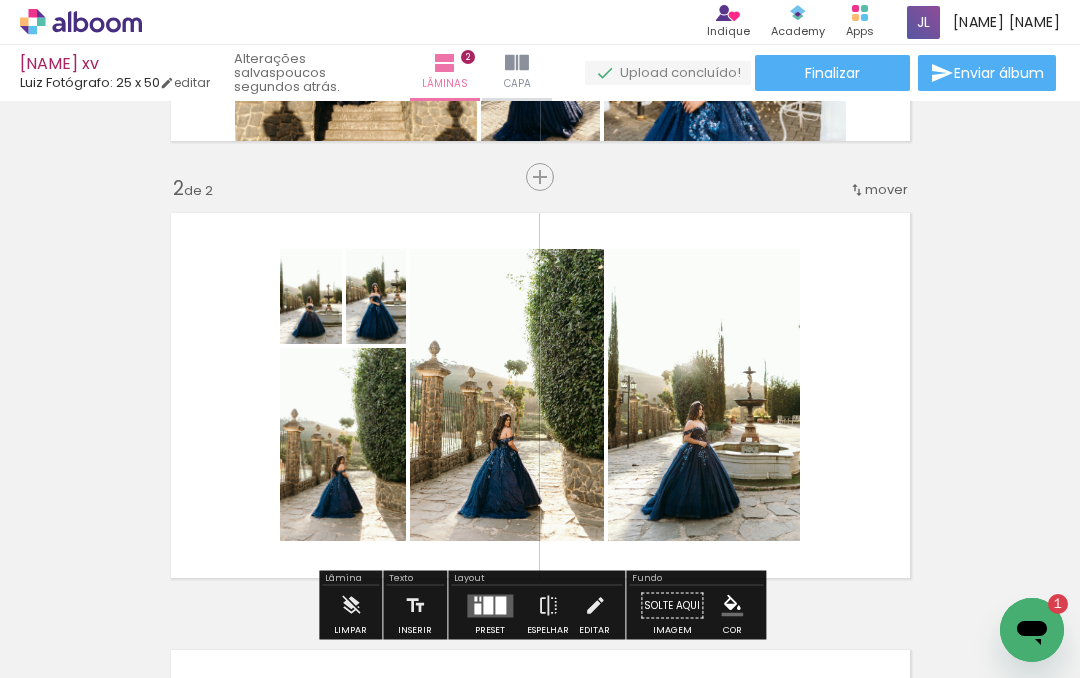click on "P&B" at bounding box center (0, 0) 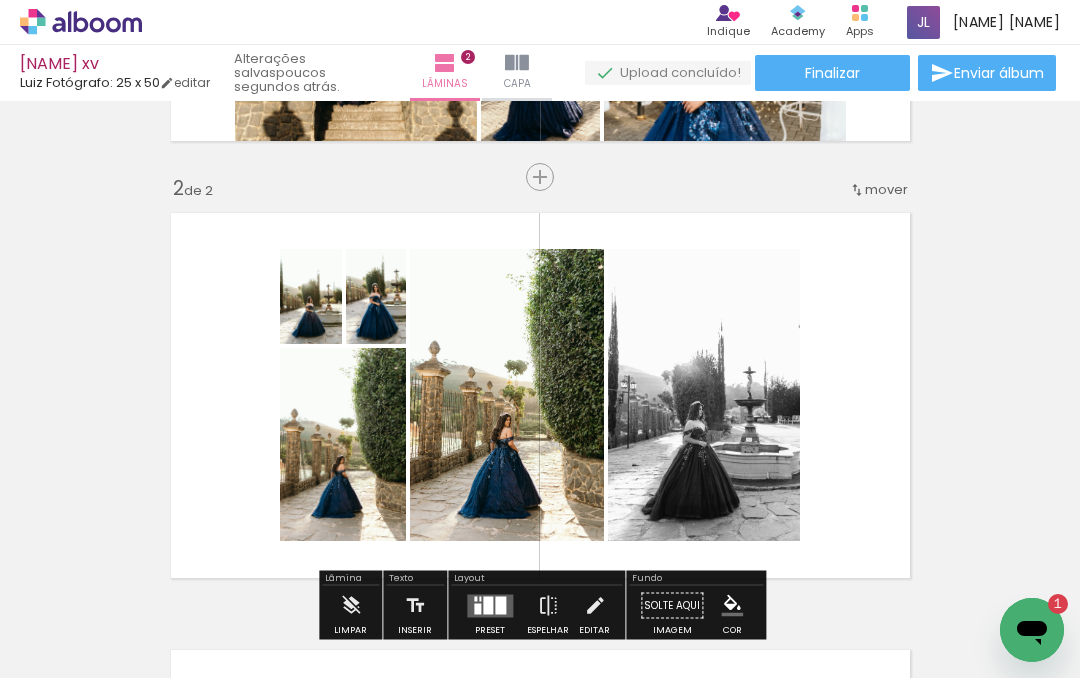 click on "P&B" at bounding box center [0, 0] 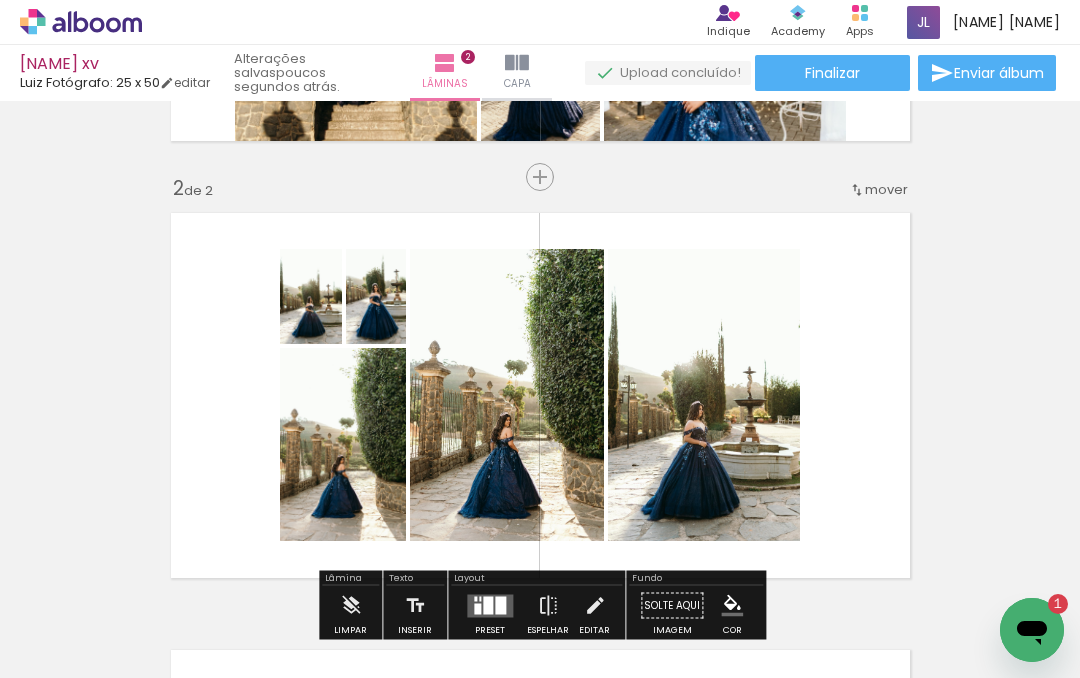 click at bounding box center [540, 395] 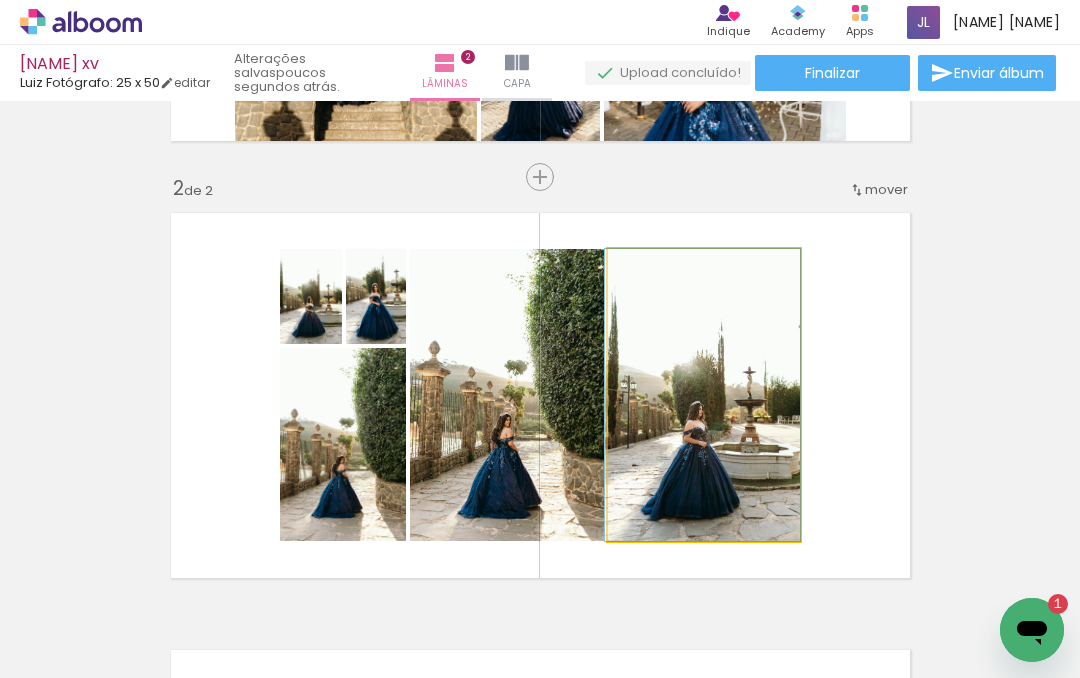 click at bounding box center (702, 395) 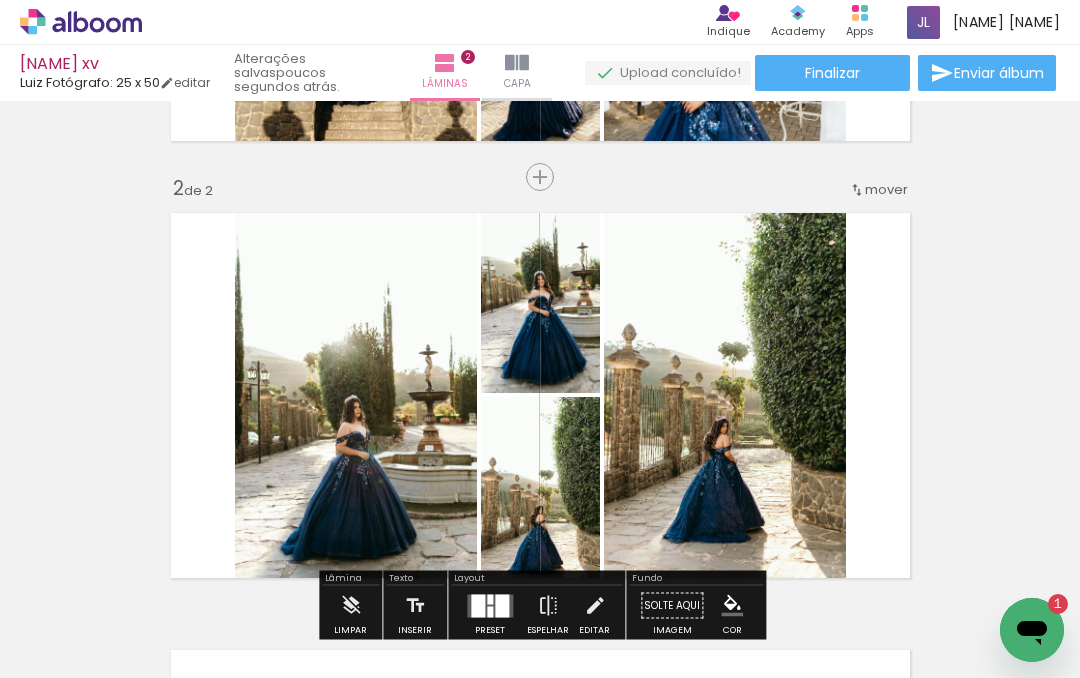 click at bounding box center [-12, 611] 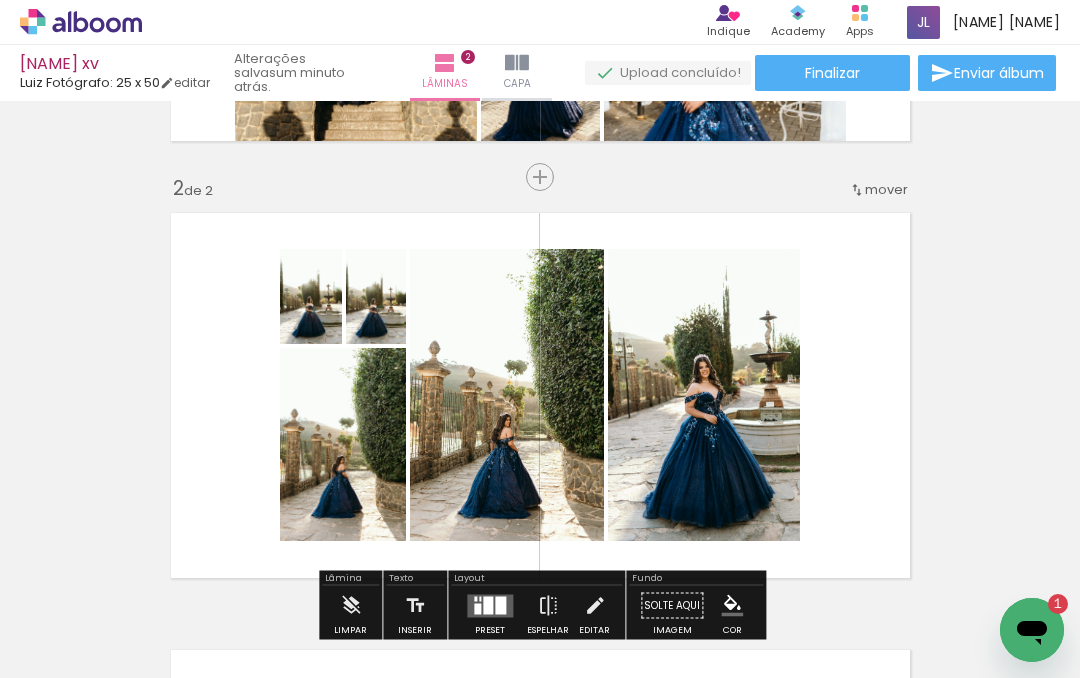 click at bounding box center (540, 395) 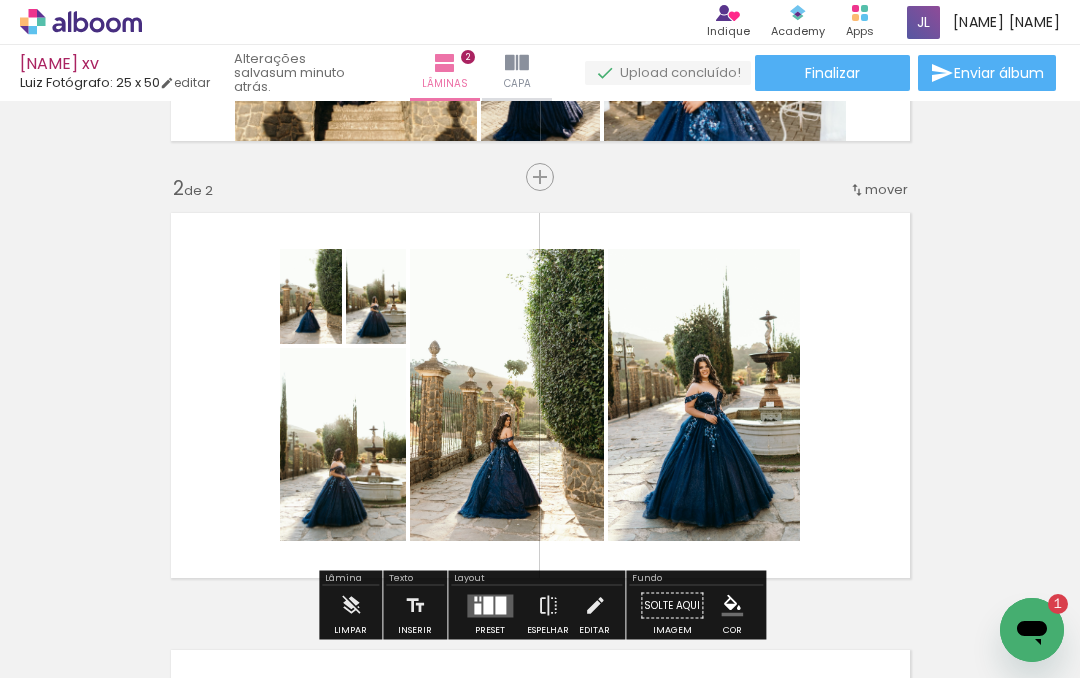 click at bounding box center [540, 395] 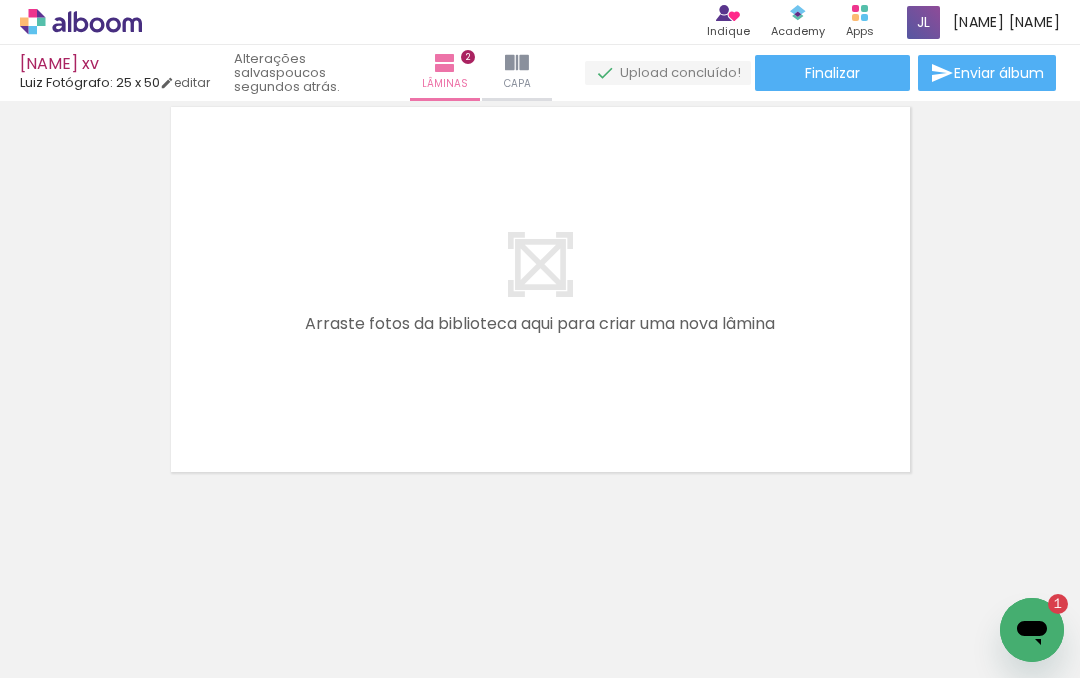scroll, scrollTop: 937, scrollLeft: 0, axis: vertical 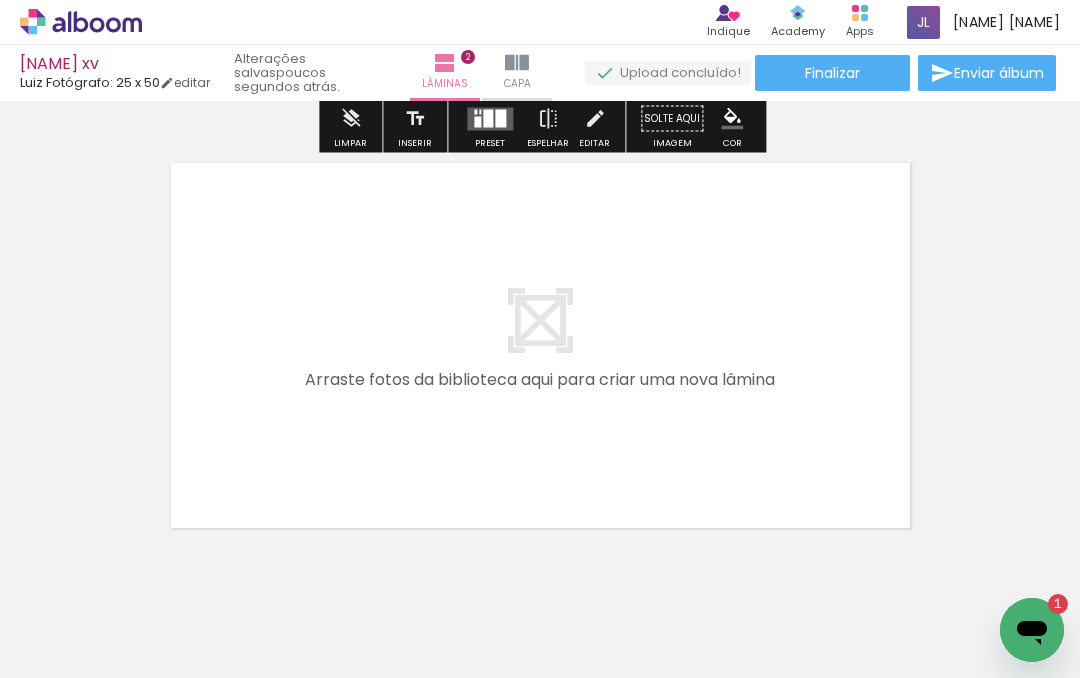 type on "x" 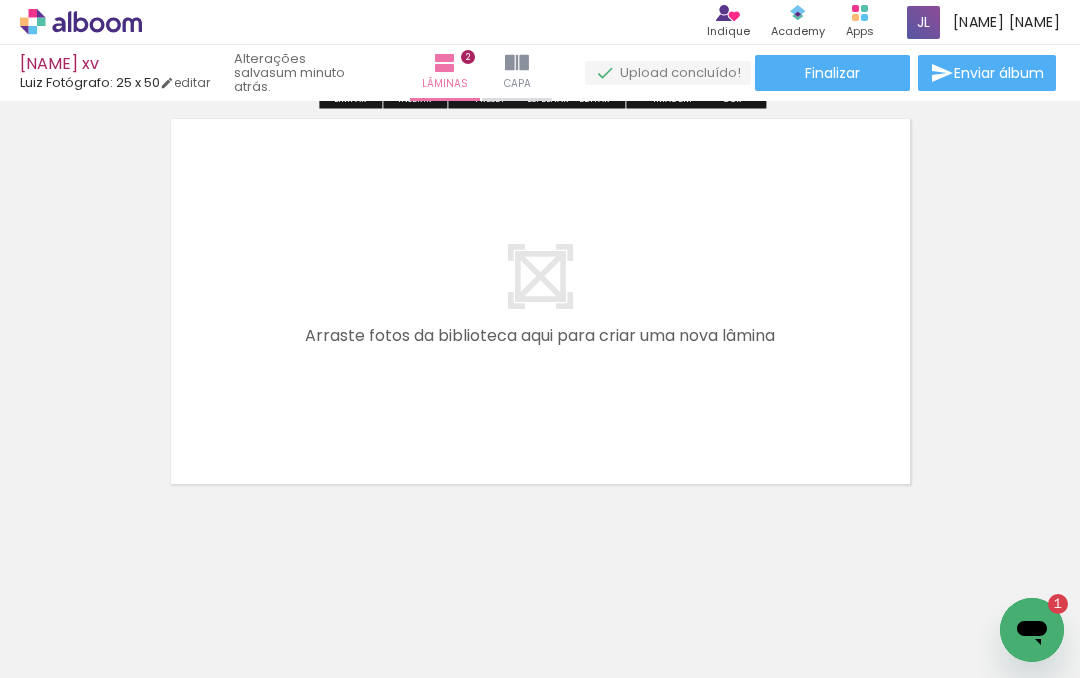 scroll, scrollTop: 930, scrollLeft: 0, axis: vertical 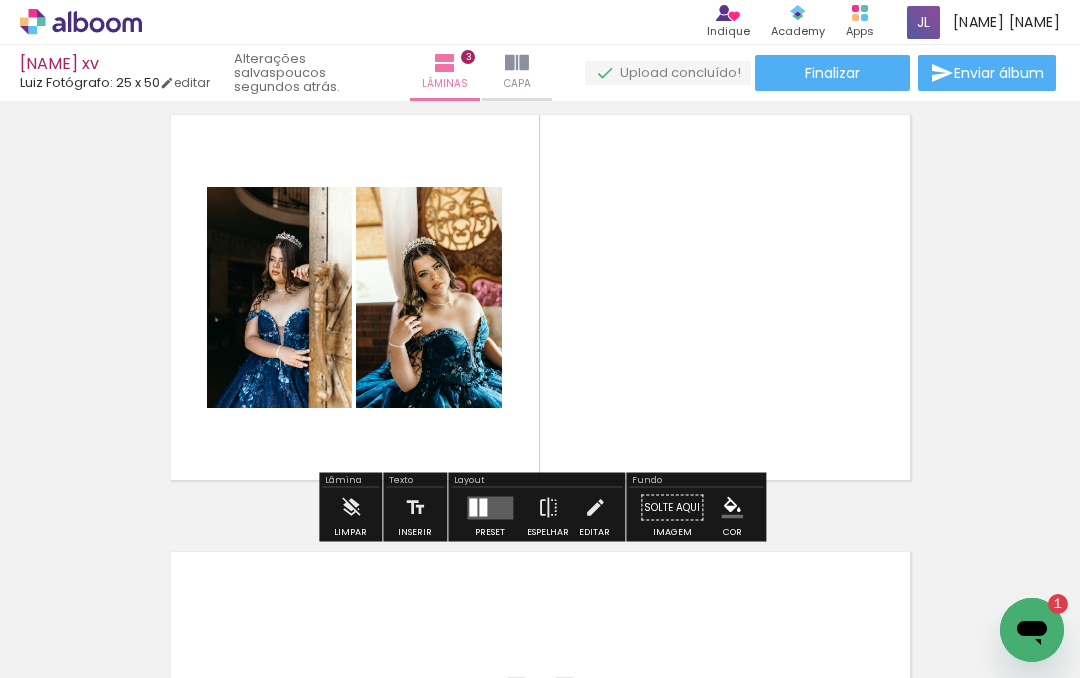 click at bounding box center (540, 297) 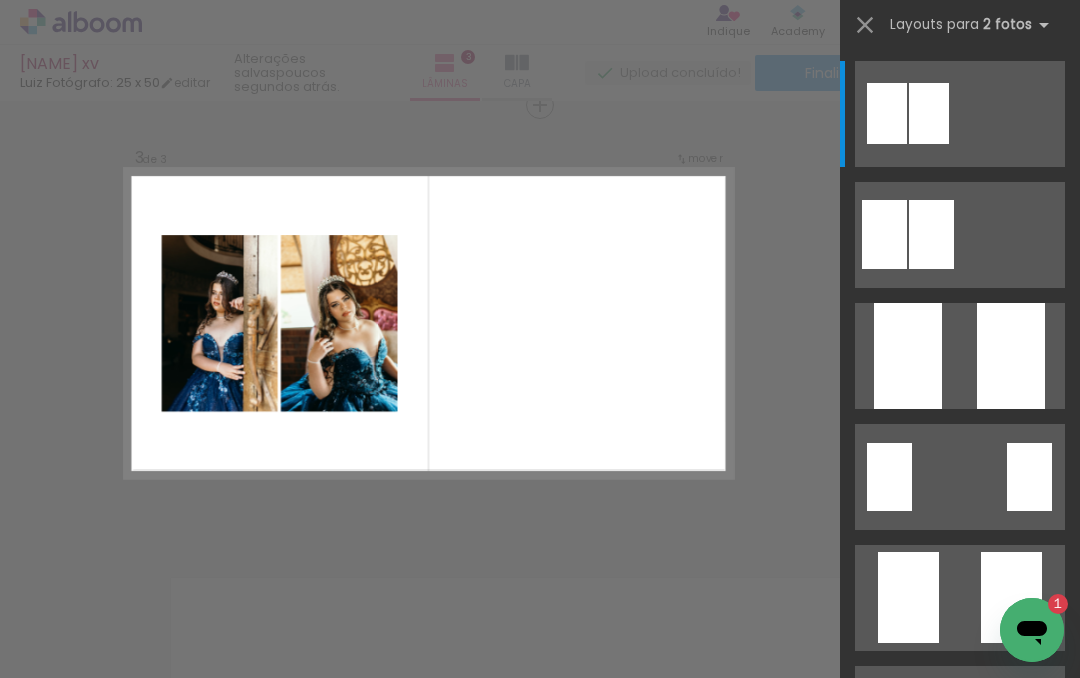 scroll, scrollTop: 899, scrollLeft: 0, axis: vertical 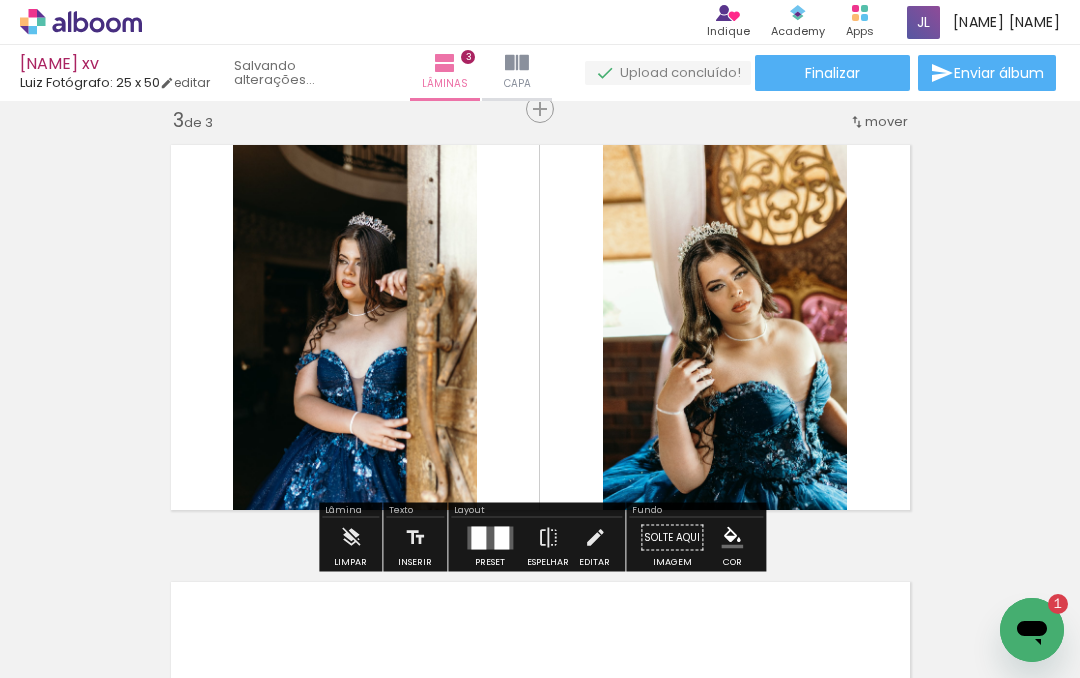 click on "Inserir lâmina 1  de 3  Inserir lâmina 2  de 3  Inserir lâmina 3  de 3" at bounding box center [540, 83] 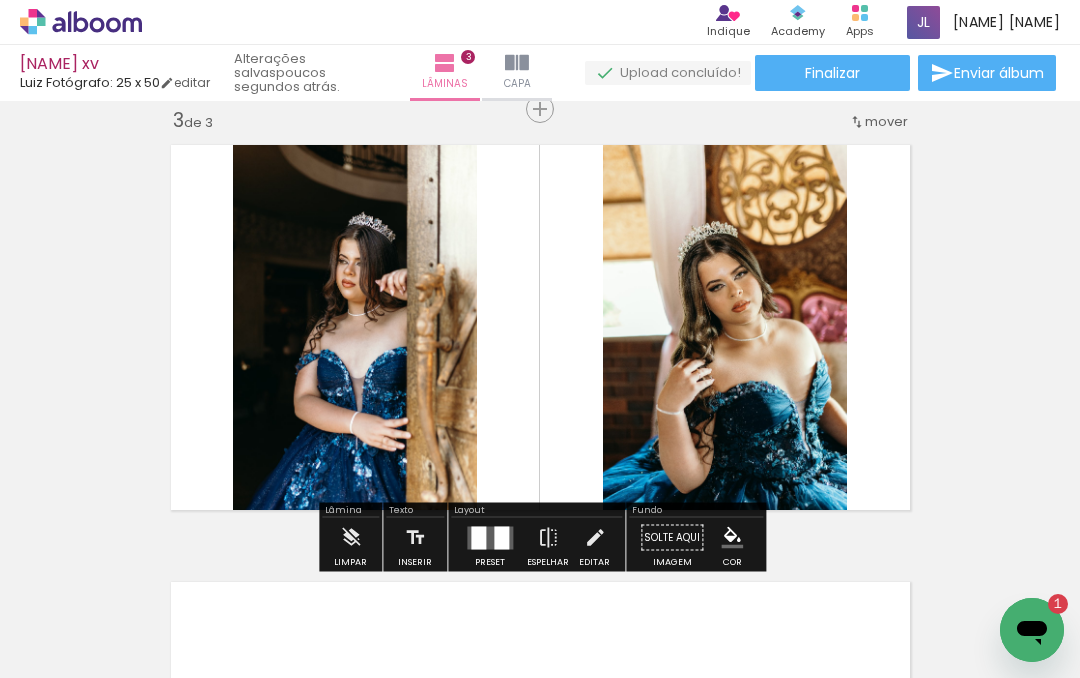 click on "Inserir lâmina 1  de 3  Inserir lâmina 2  de 3  Inserir lâmina 3  de 3" at bounding box center (540, 83) 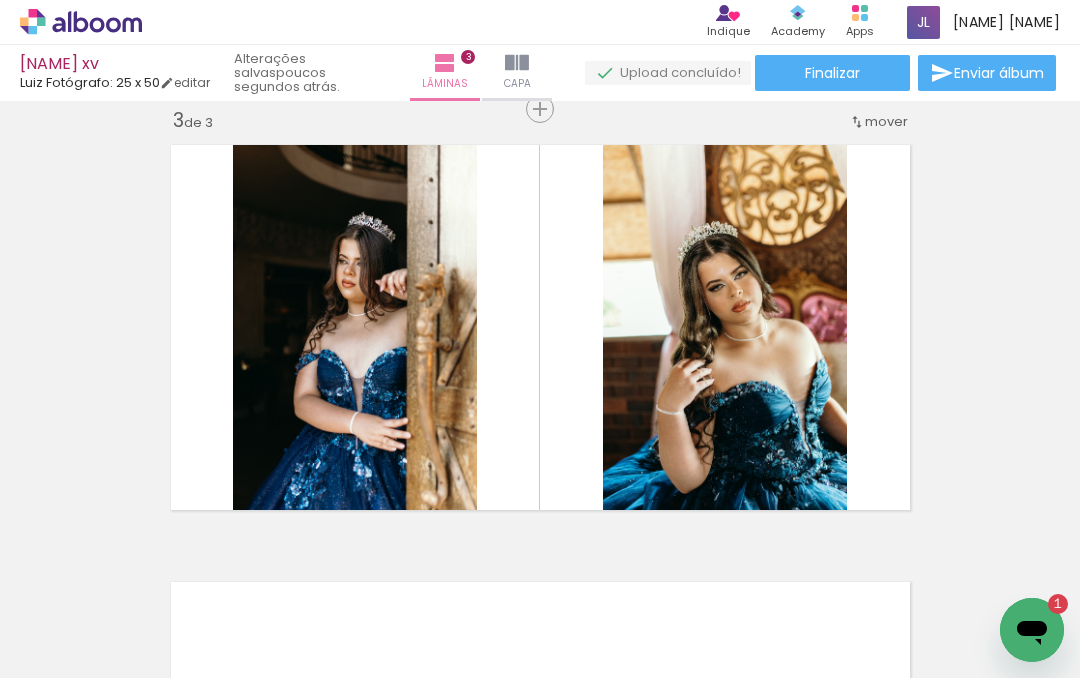 click on "Inserir lâmina 1  de 3  Inserir lâmina 2  de 3  Inserir lâmina 3  de 3" at bounding box center [540, 83] 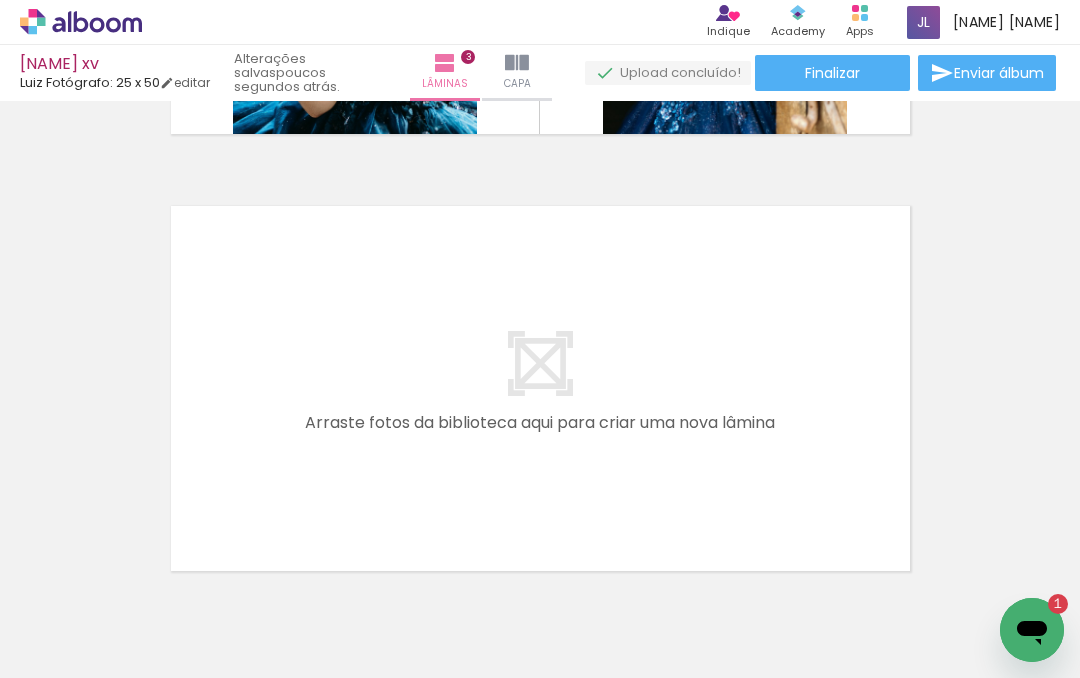 scroll, scrollTop: 1274, scrollLeft: 0, axis: vertical 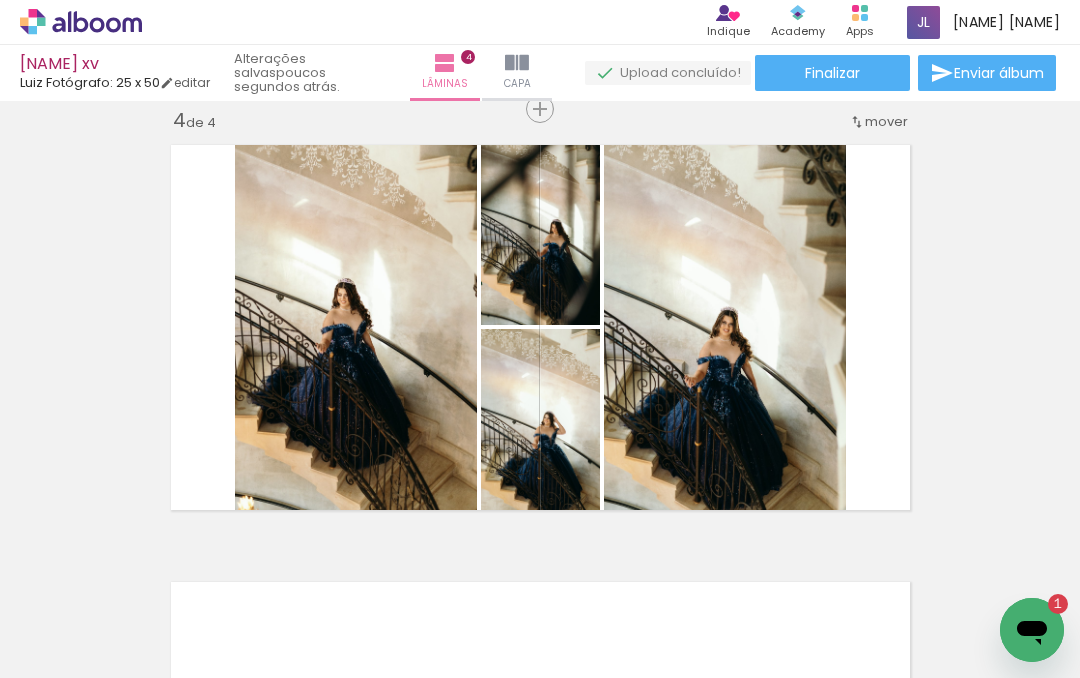 click on "Inserir lâmina 1  de 4  Inserir lâmina 2  de 4  Inserir lâmina 3  de 4  Inserir lâmina 4  de 4" at bounding box center (540, -135) 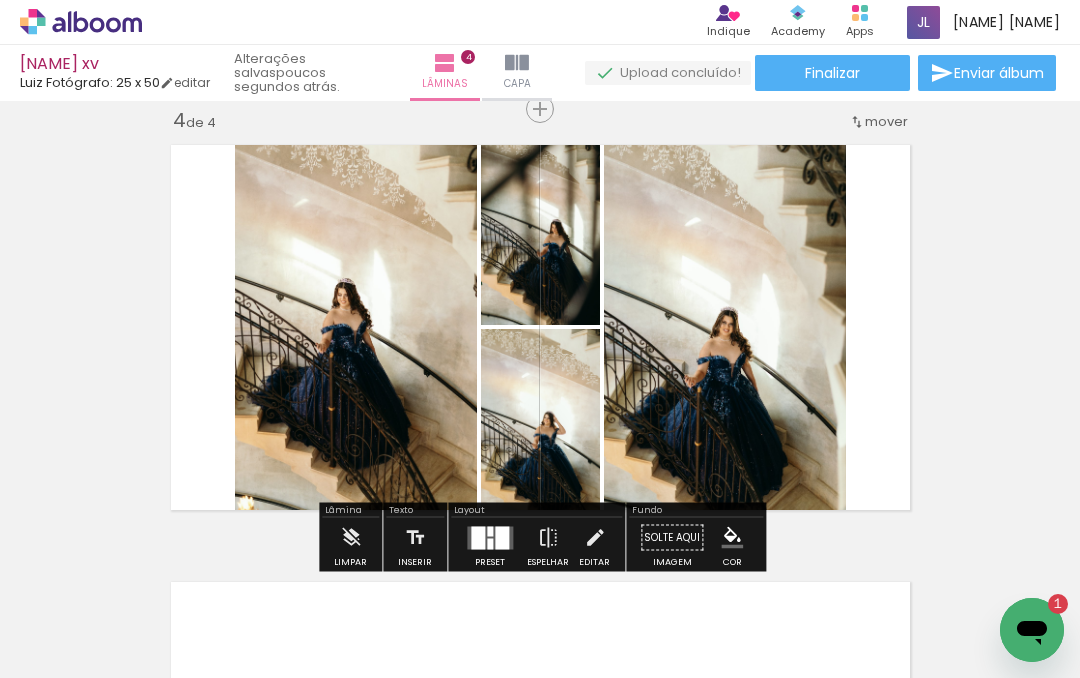 click on "Solte aqui Imagem" at bounding box center [672, 543] 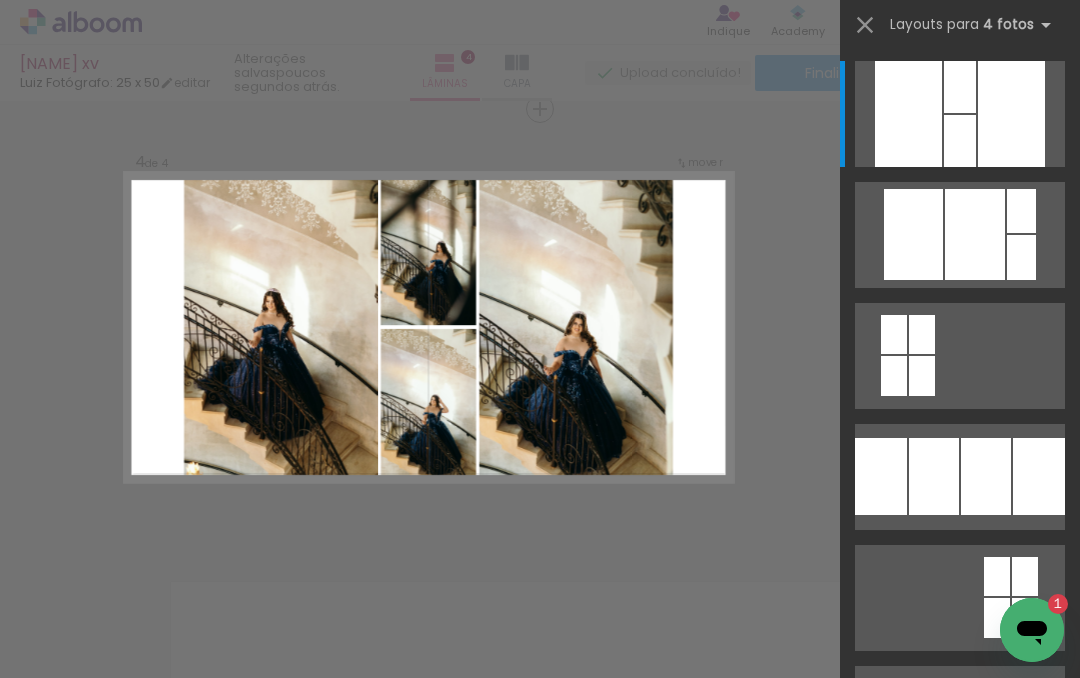 click on "Inserir lâmina 1  de 4  Inserir lâmina 2  de 4  Inserir lâmina 3  de 4  Inserir lâmina 4  de 4" at bounding box center [540, -135] 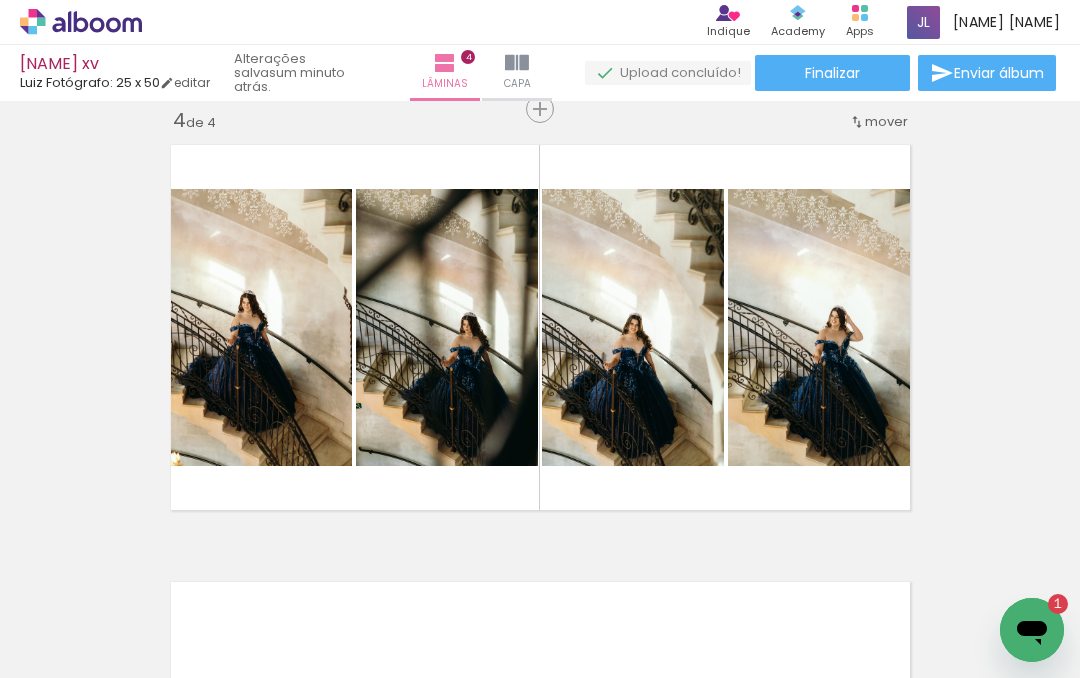 click on "Inserir lâmina 1  de 4  Inserir lâmina 2  de 4  Inserir lâmina 3  de 4  Inserir lâmina 4  de 4" at bounding box center (540, -135) 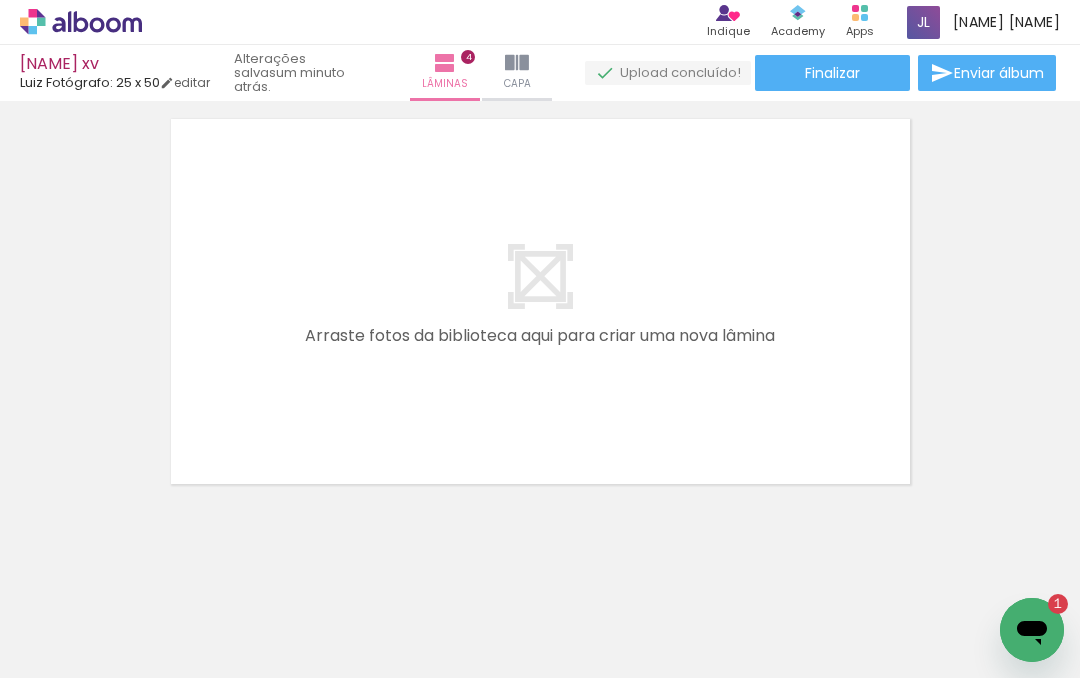 scroll, scrollTop: 1800, scrollLeft: 0, axis: vertical 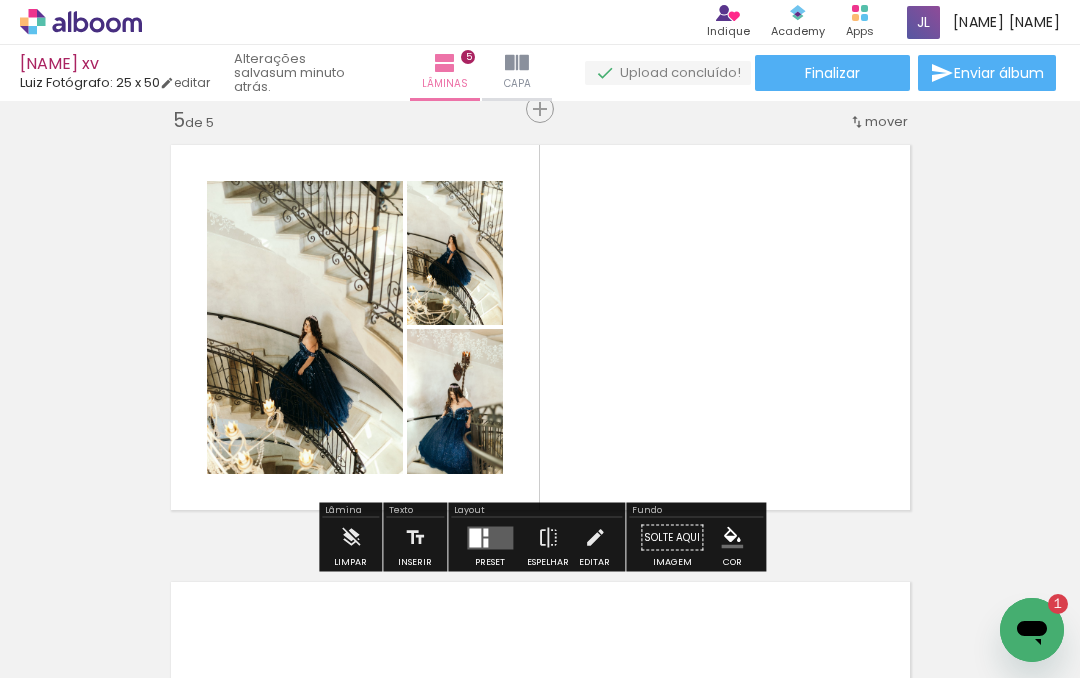 click at bounding box center [540, 327] 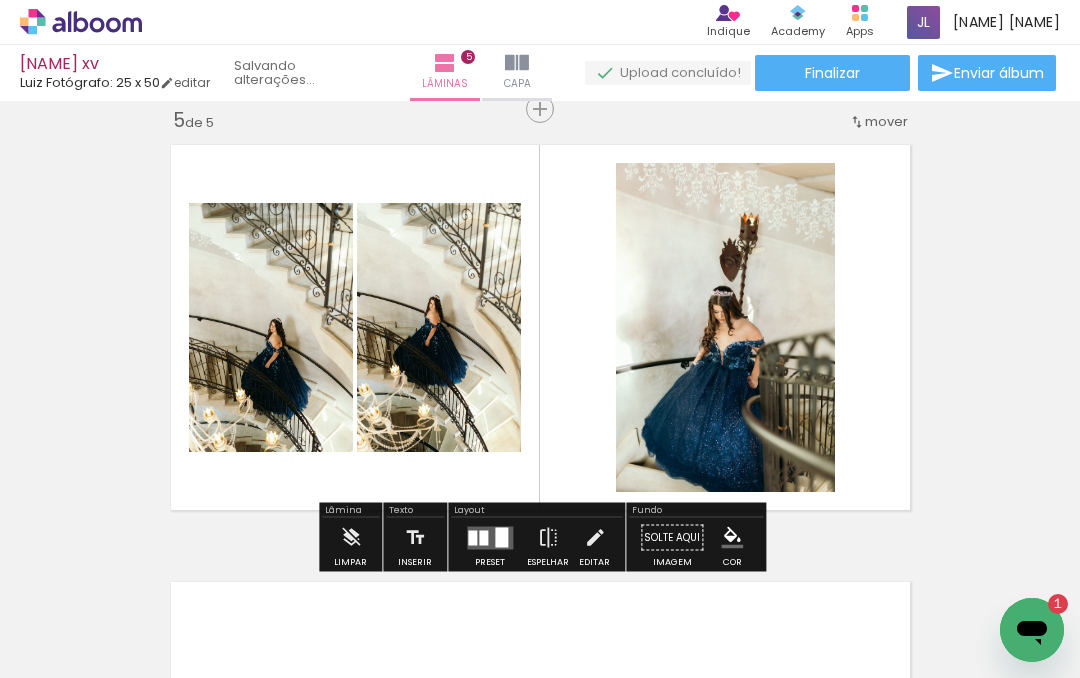 click on "Inserir lâmina 1  de 5  Inserir lâmina 2  de 5  Inserir lâmina 3  de 5  Inserir lâmina 4  de 5  Inserir lâmina 5  de 5" at bounding box center (540, -354) 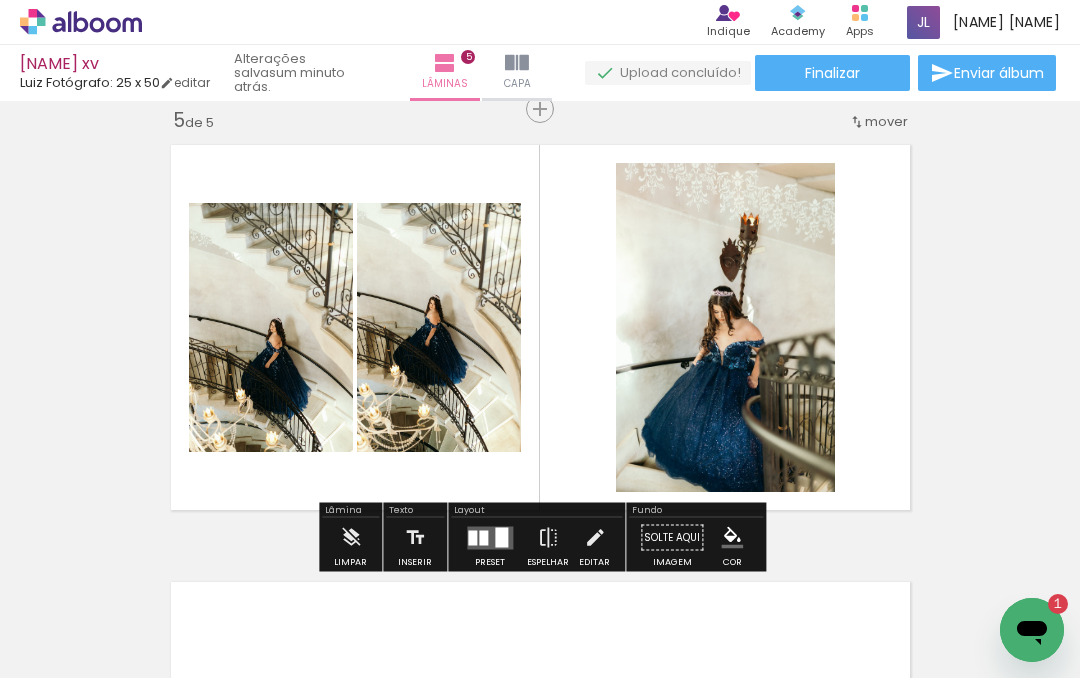 click on "Inserir lâmina 1  de 5  Inserir lâmina 2  de 5  Inserir lâmina 3  de 5  Inserir lâmina 4  de 5  Inserir lâmina 5  de 5" at bounding box center (540, -354) 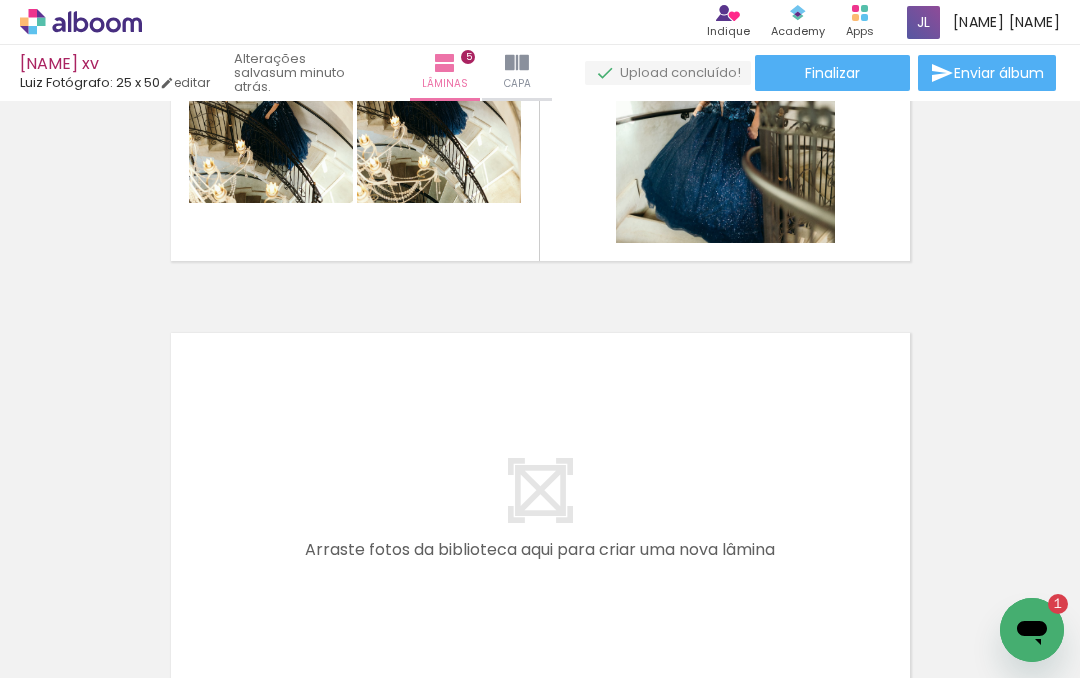 scroll, scrollTop: 2024, scrollLeft: 0, axis: vertical 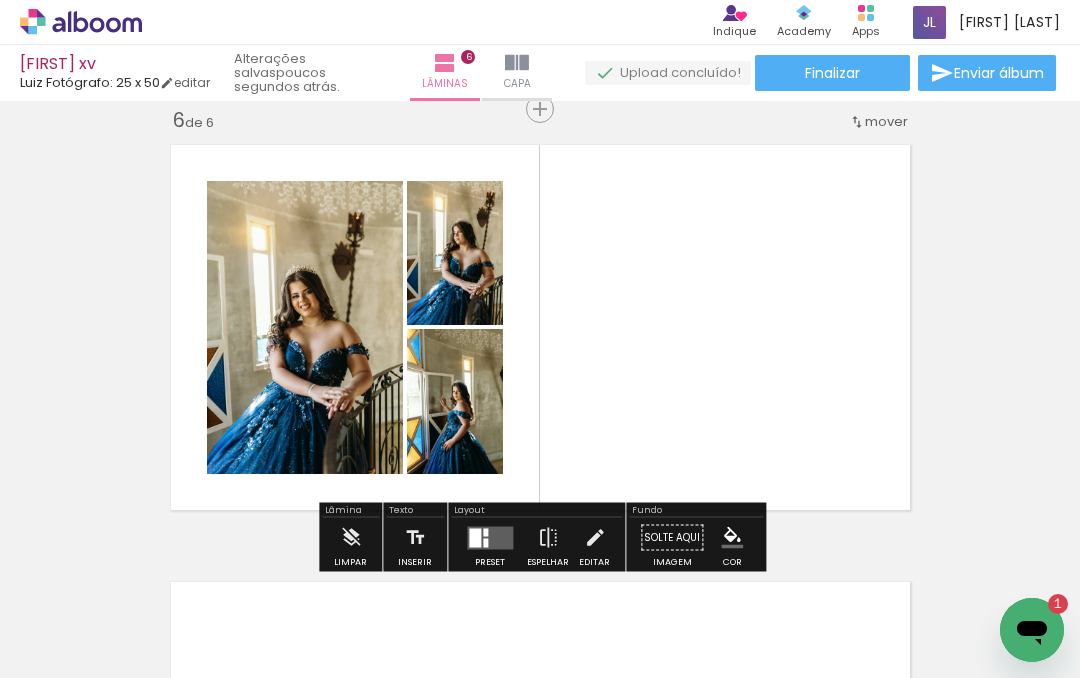 click at bounding box center [540, 327] 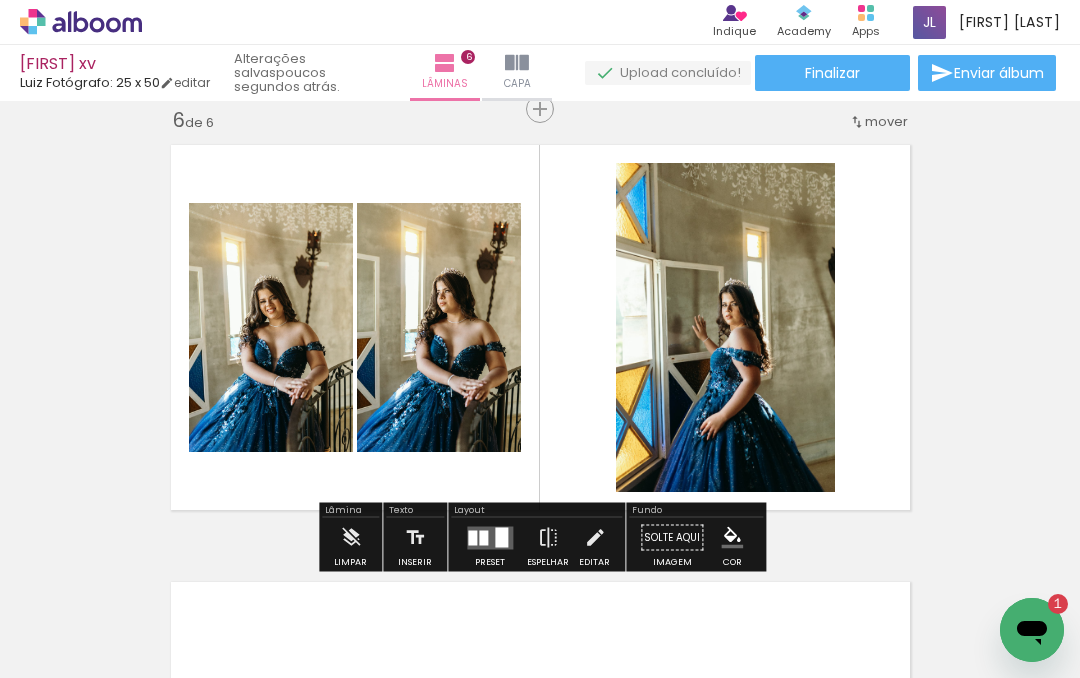 click on "Inserir lâmina 1  de 6  Inserir lâmina 2  de 6  Inserir lâmina 3  de 6  Inserir lâmina 4  de 6  Inserir lâmina 5  de 6  Inserir lâmina 6  de 6" at bounding box center [540, -572] 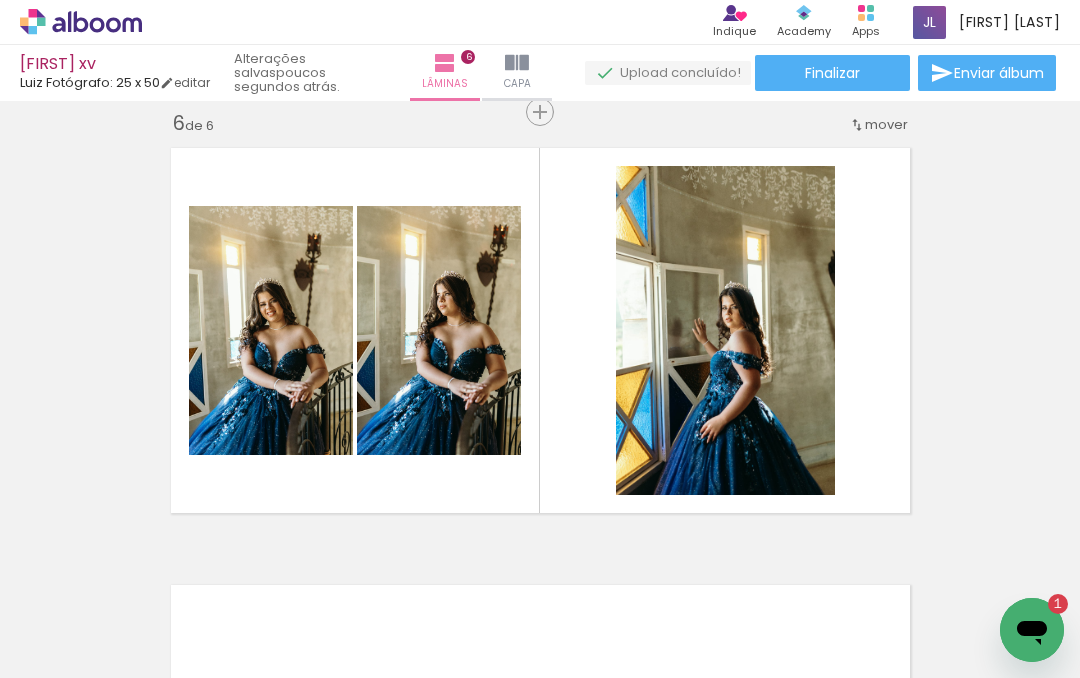 scroll, scrollTop: 2216, scrollLeft: 0, axis: vertical 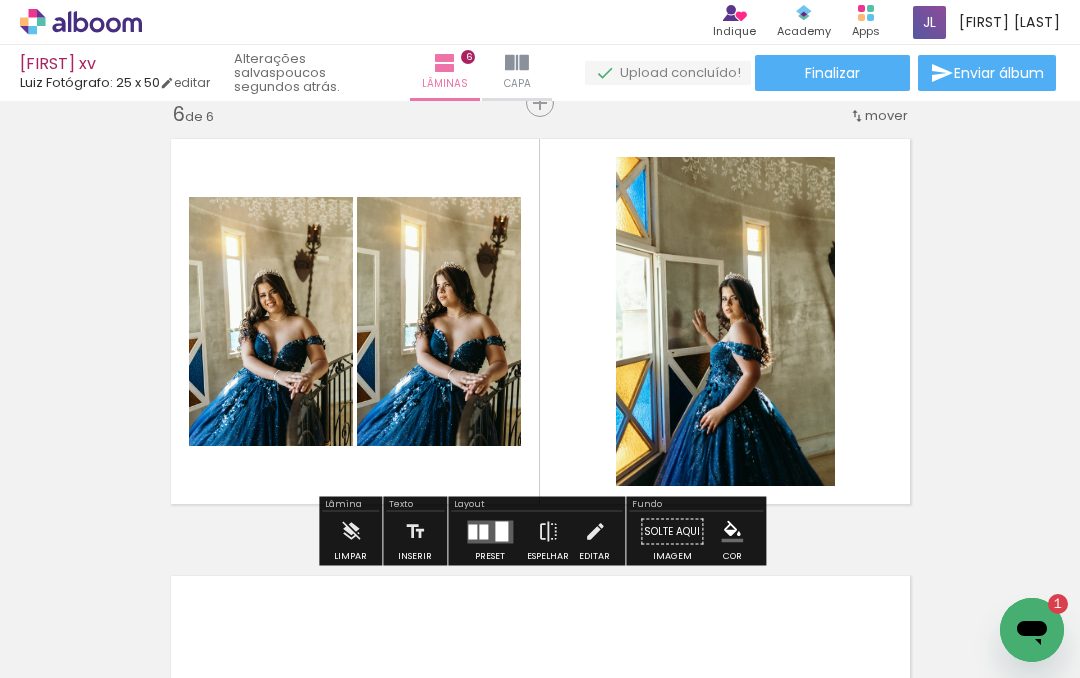click at bounding box center (540, 321) 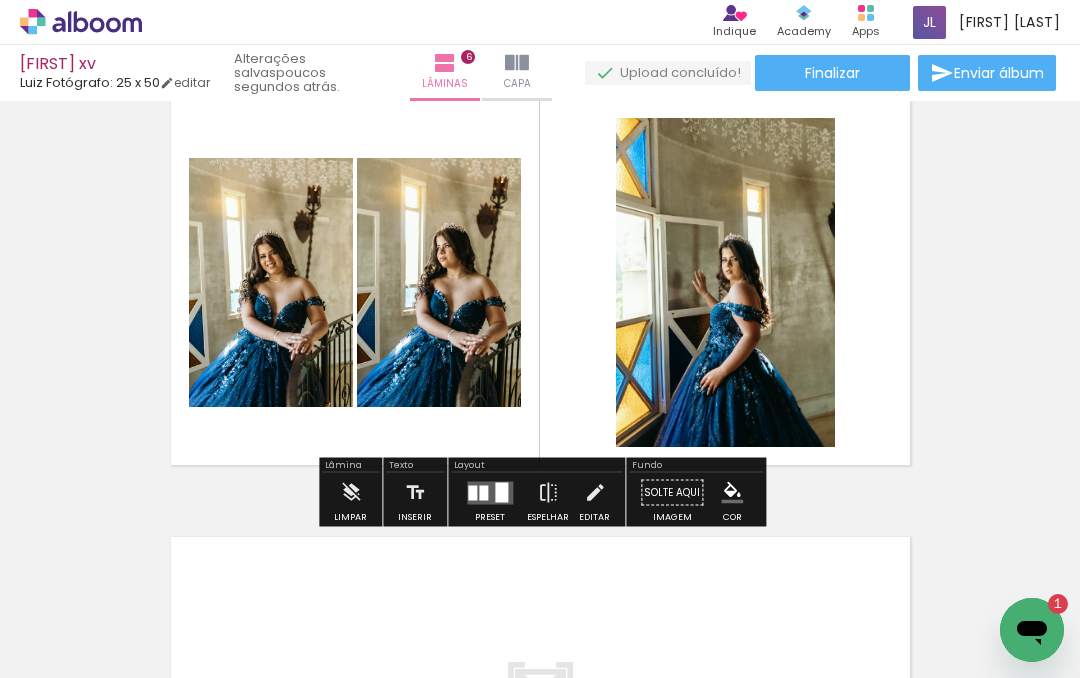 scroll, scrollTop: 2282, scrollLeft: 0, axis: vertical 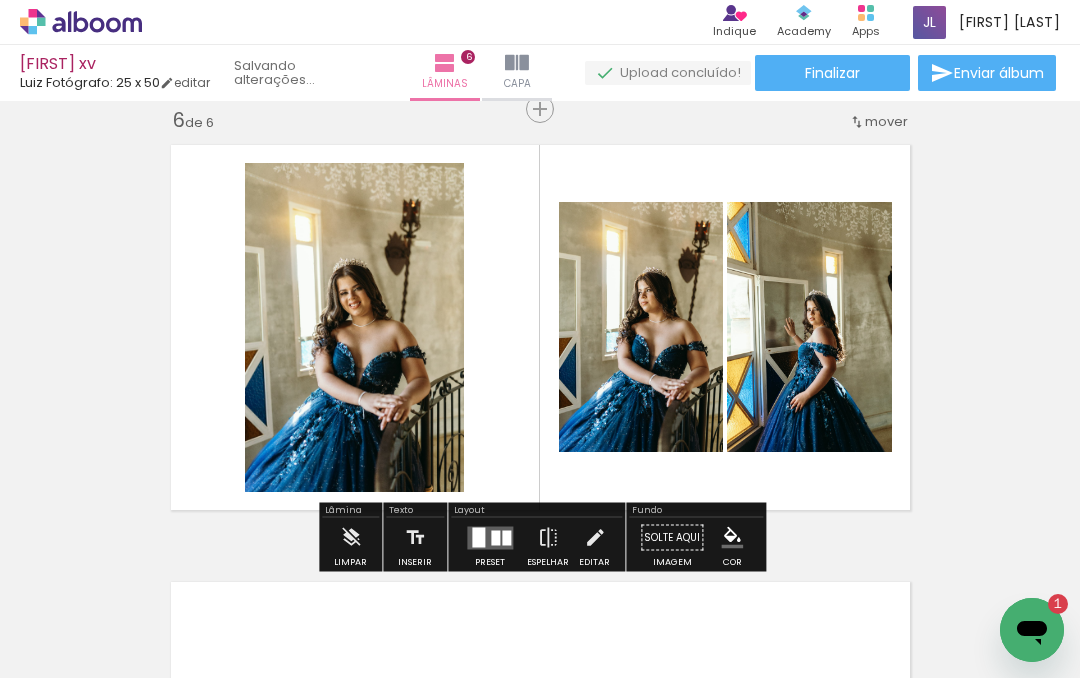 click on "Inserir lâmina 1  de 6  Inserir lâmina 2  de 6  Inserir lâmina 3  de 6  Inserir lâmina 4  de 6  Inserir lâmina 5  de 6  Inserir lâmina 6  de 6" at bounding box center [540, -572] 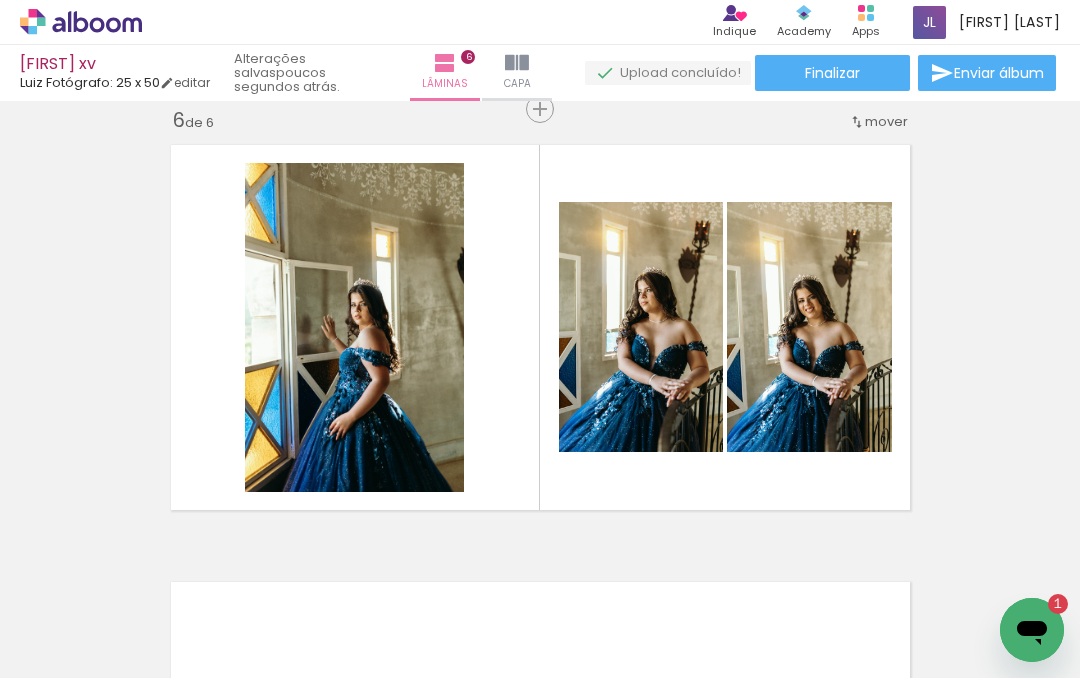 click on "Inserir lâmina 1  de 6  Inserir lâmina 2  de 6  Inserir lâmina 3  de 6  Inserir lâmina 4  de 6  Inserir lâmina 5  de 6  Inserir lâmina 6  de 6" at bounding box center [540, -572] 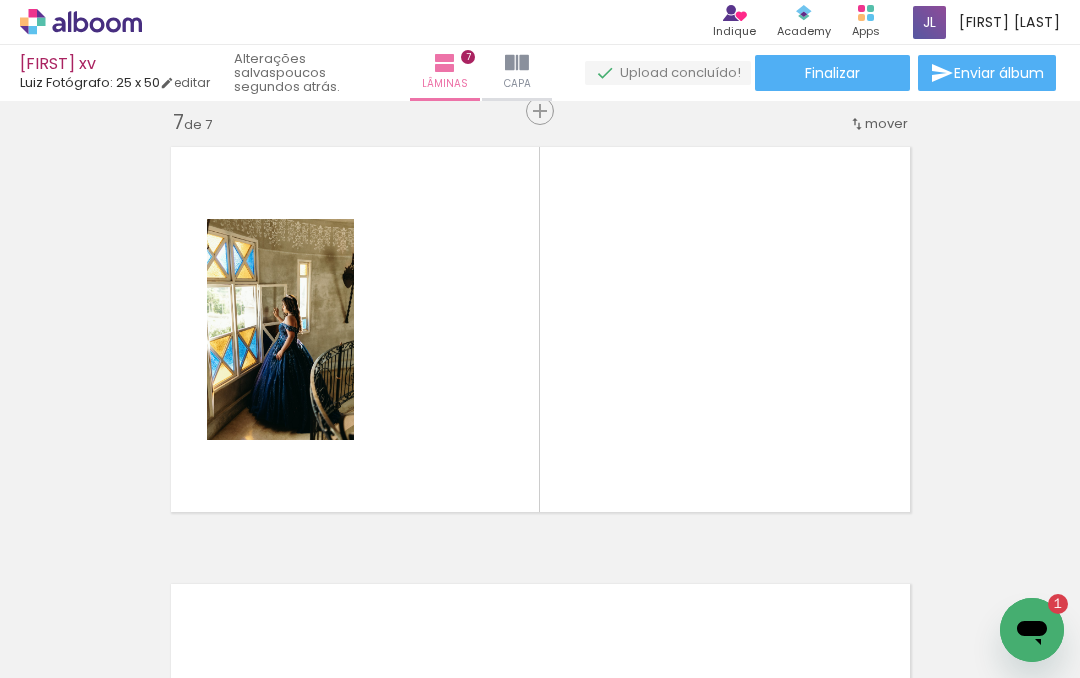 scroll, scrollTop: 2647, scrollLeft: 0, axis: vertical 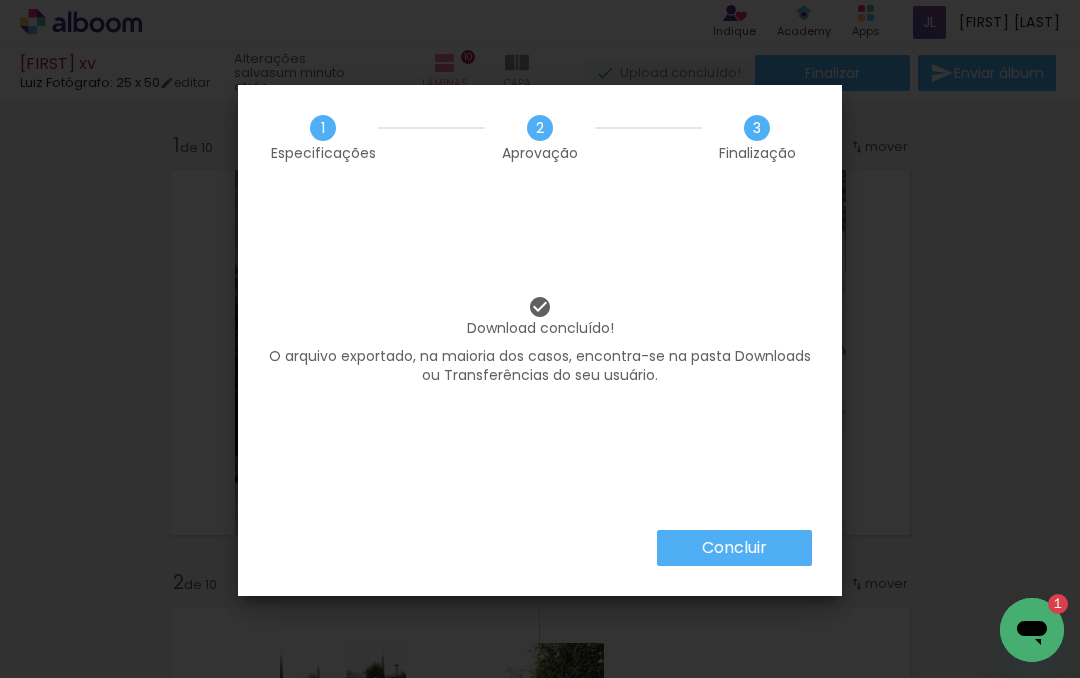 click on "Inserir lâmina 1  de 10  Inserir lâmina 2  de 10  Inserir lâmina 3  de 10  Inserir lâmina 4  de 10  Inserir lâmina 5  de 10  Inserir lâmina 6  de 10  Inserir lâmina 7  de 10  Inserir lâmina 8  de 10  Inserir lâmina 9  de 10  Inserir lâmina 10  de 10" at bounding box center [540, 2512] 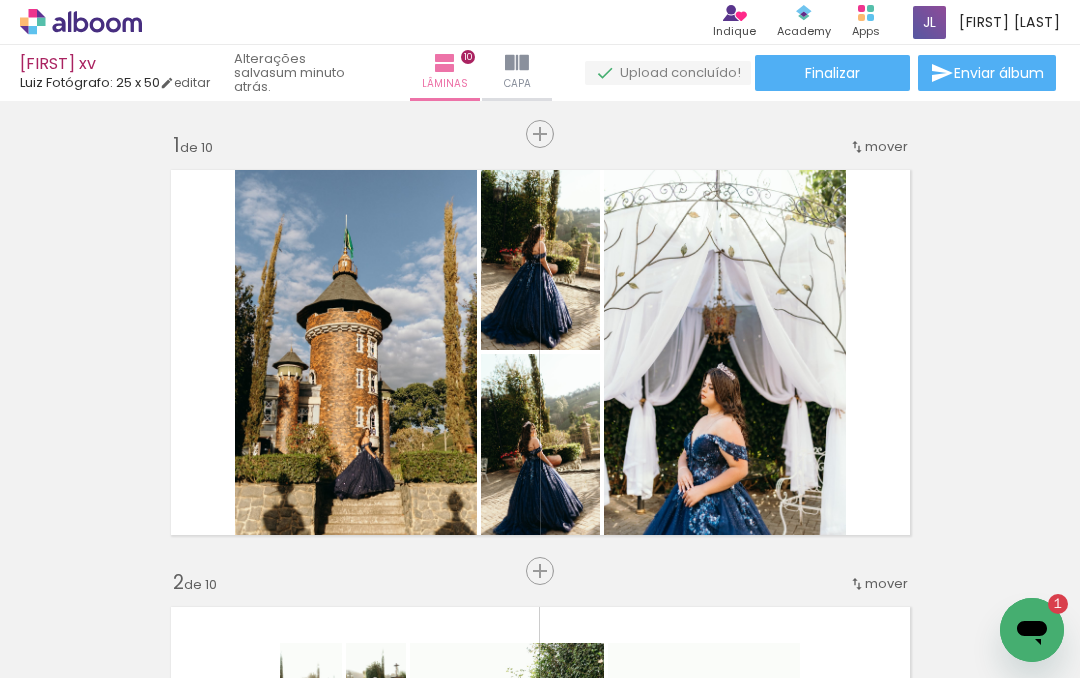 click at bounding box center [668, 73] 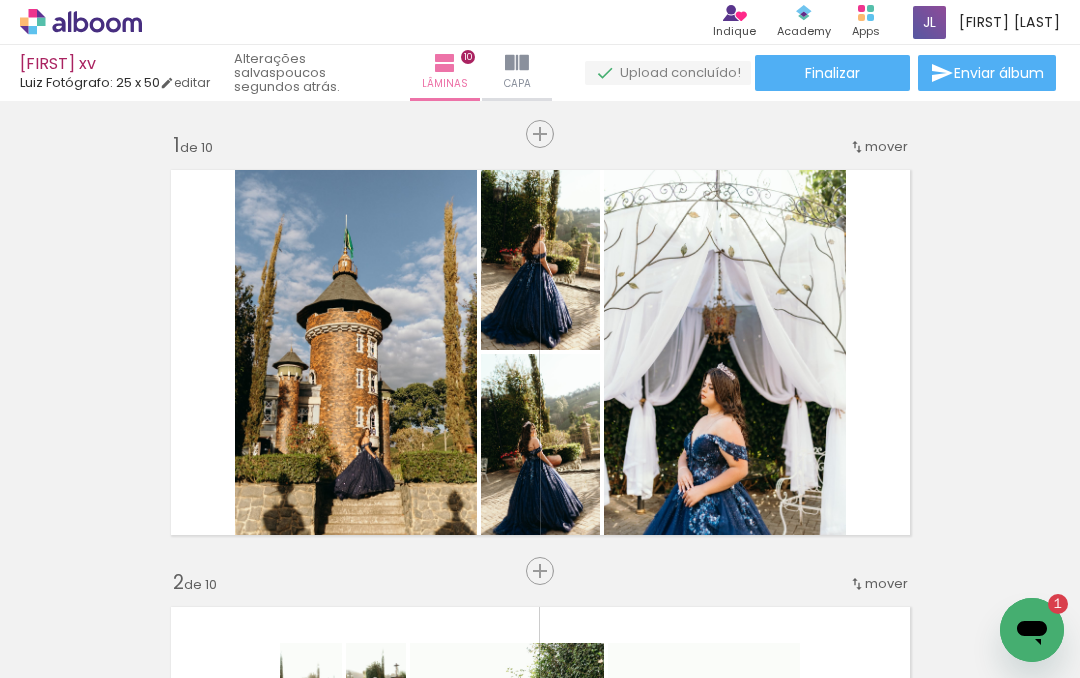 scroll, scrollTop: 0, scrollLeft: 0, axis: both 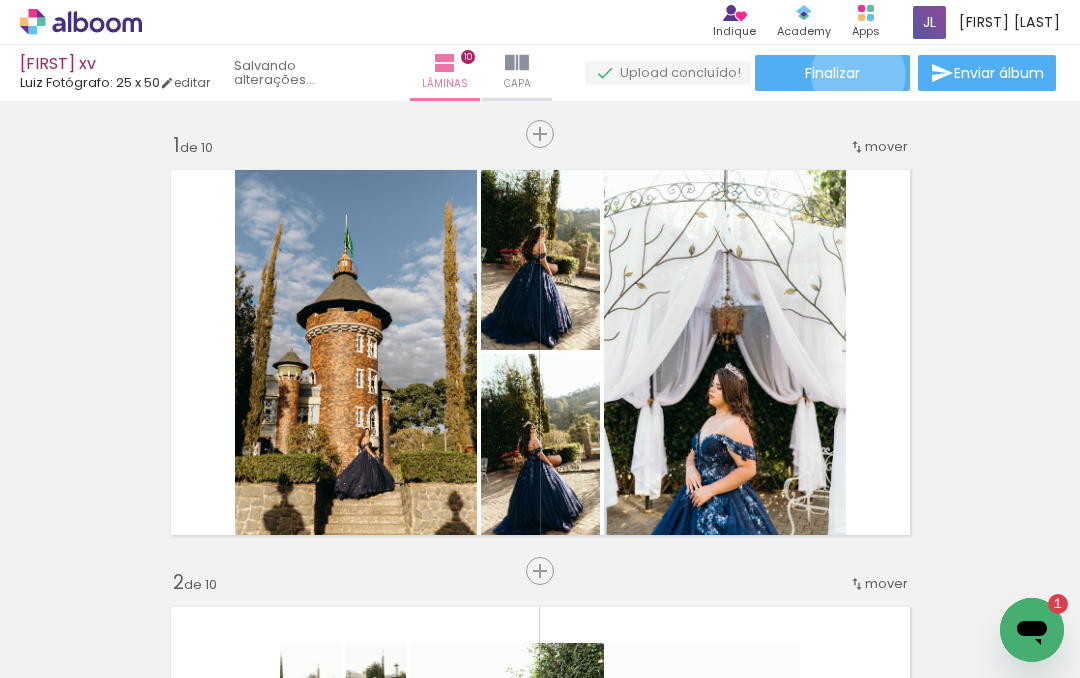 click on "Finalizar" 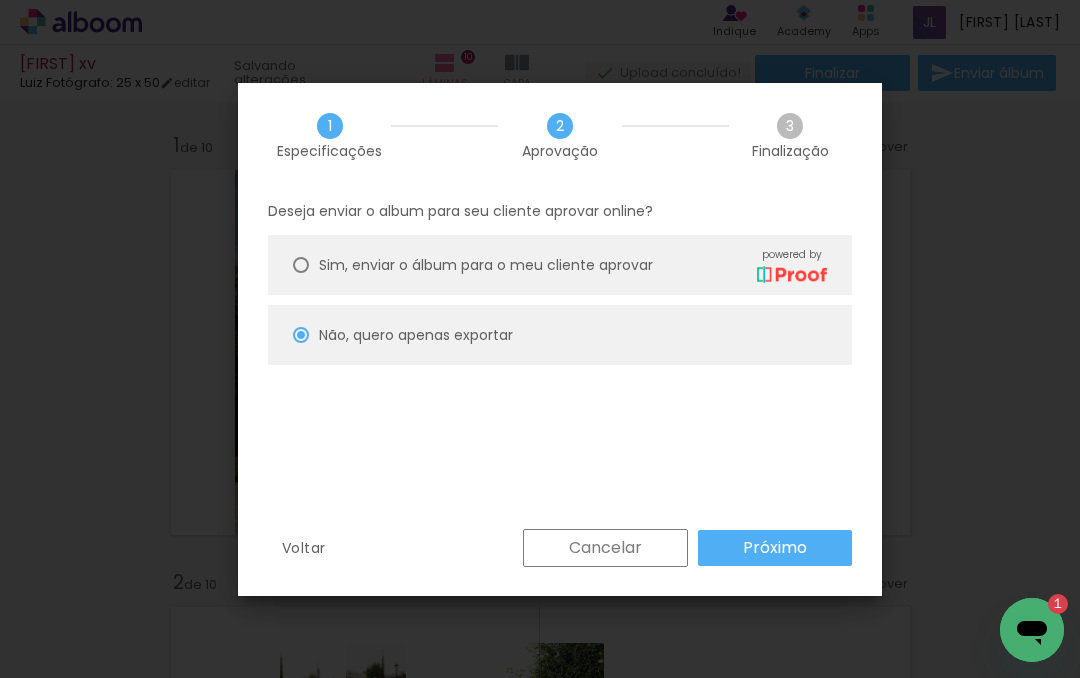 type on "Alta, 300 DPI" 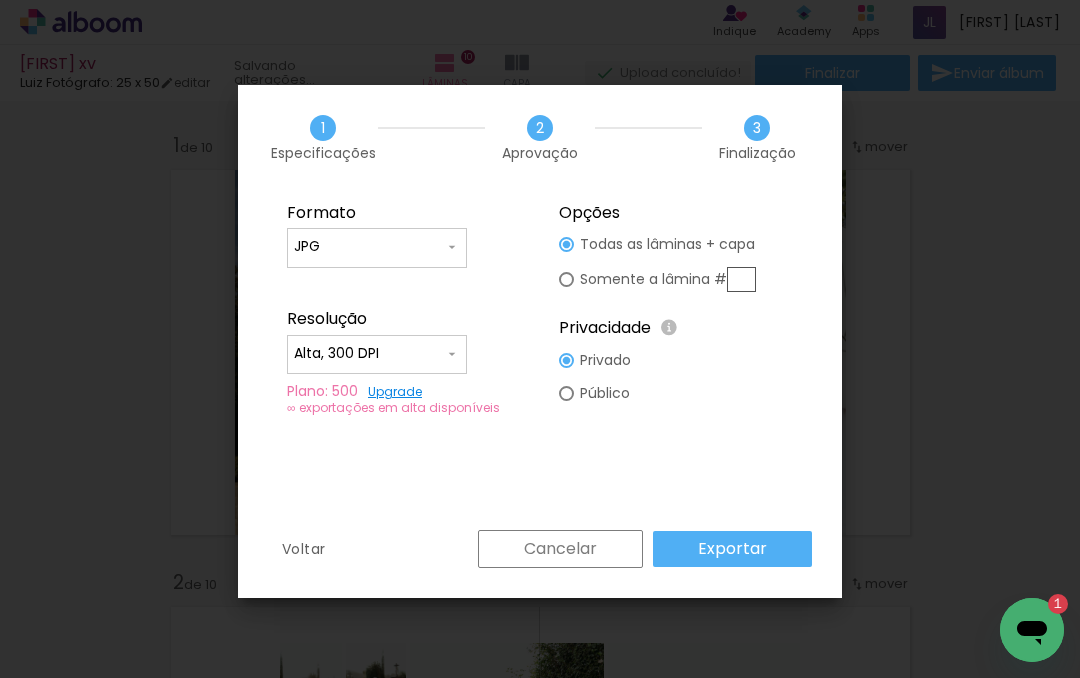type on "on" 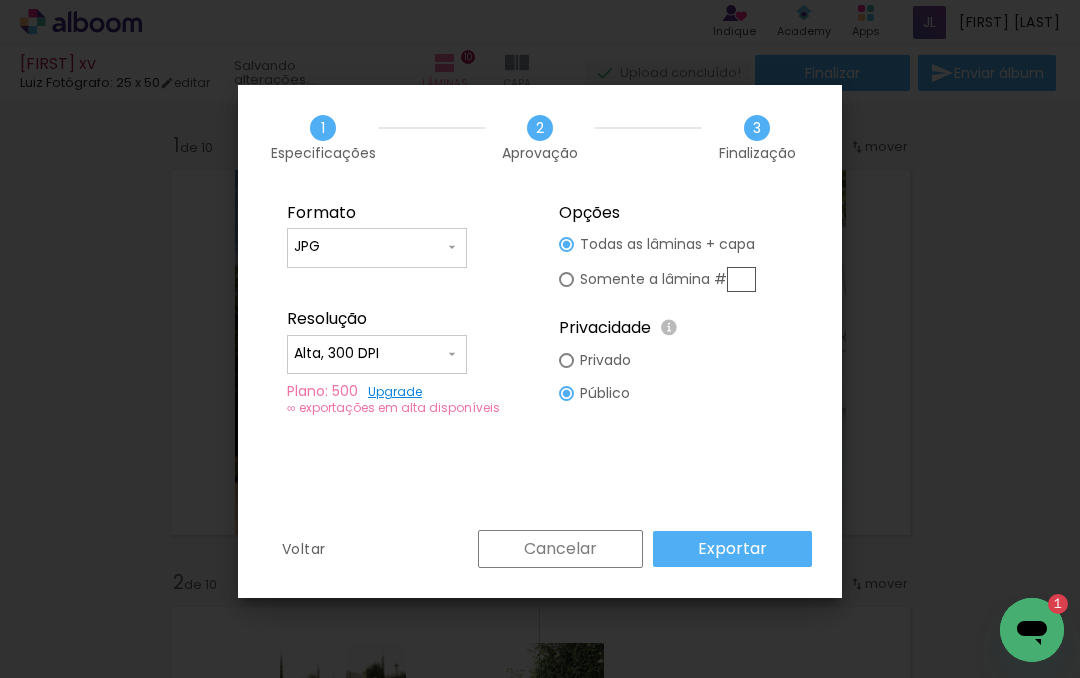 click on "Exportar" at bounding box center (0, 0) 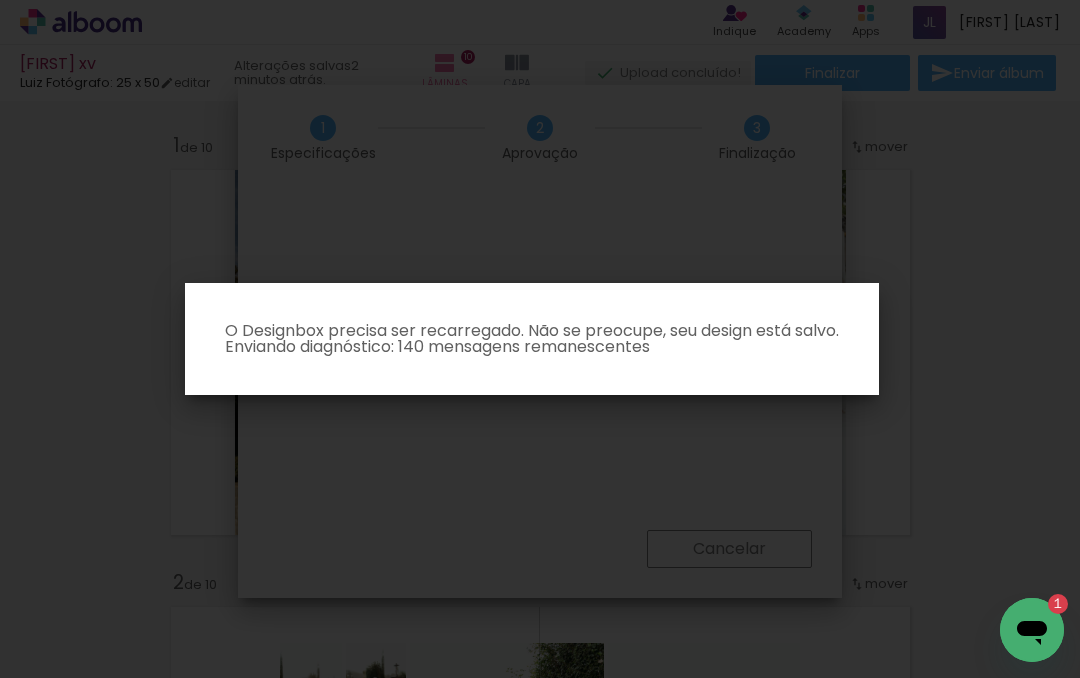 click 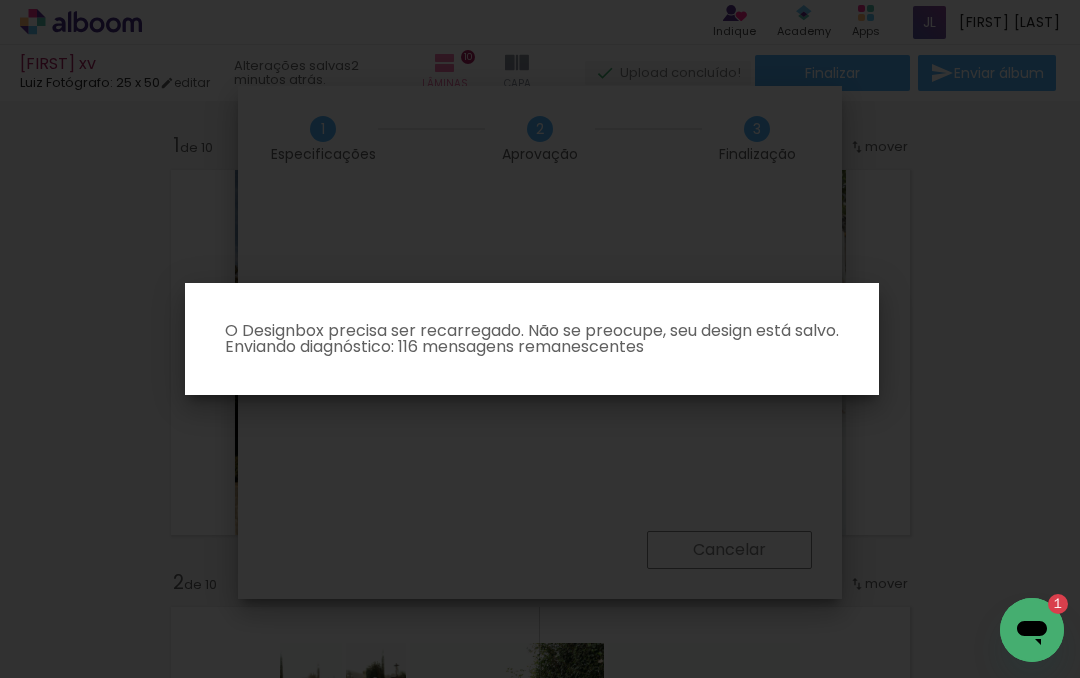 click 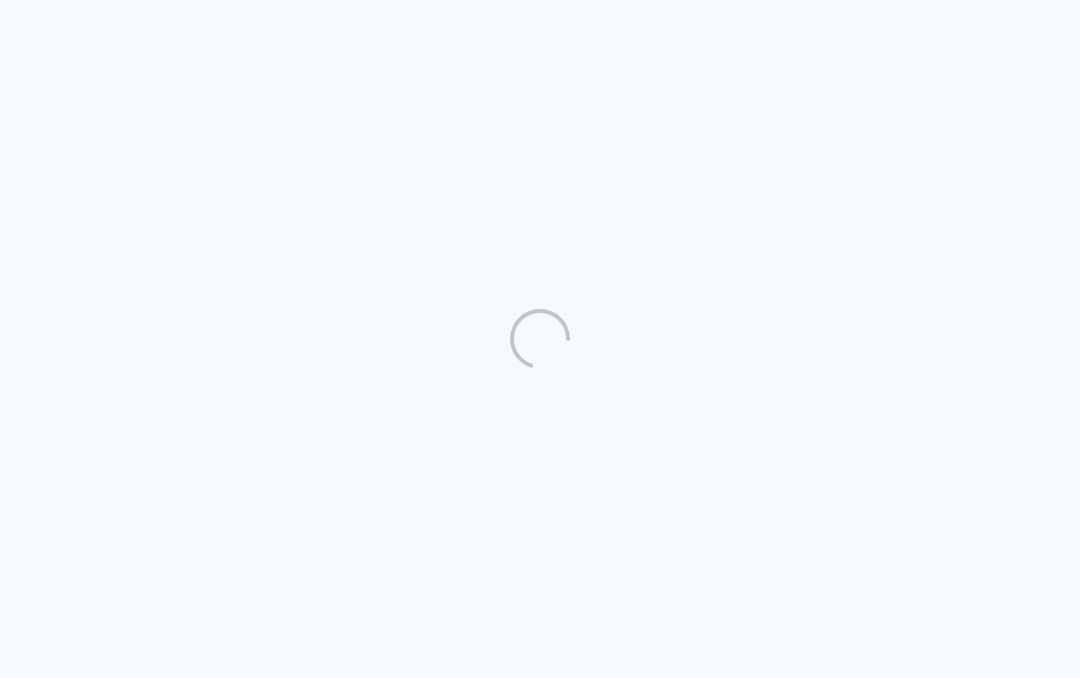 scroll, scrollTop: 0, scrollLeft: 0, axis: both 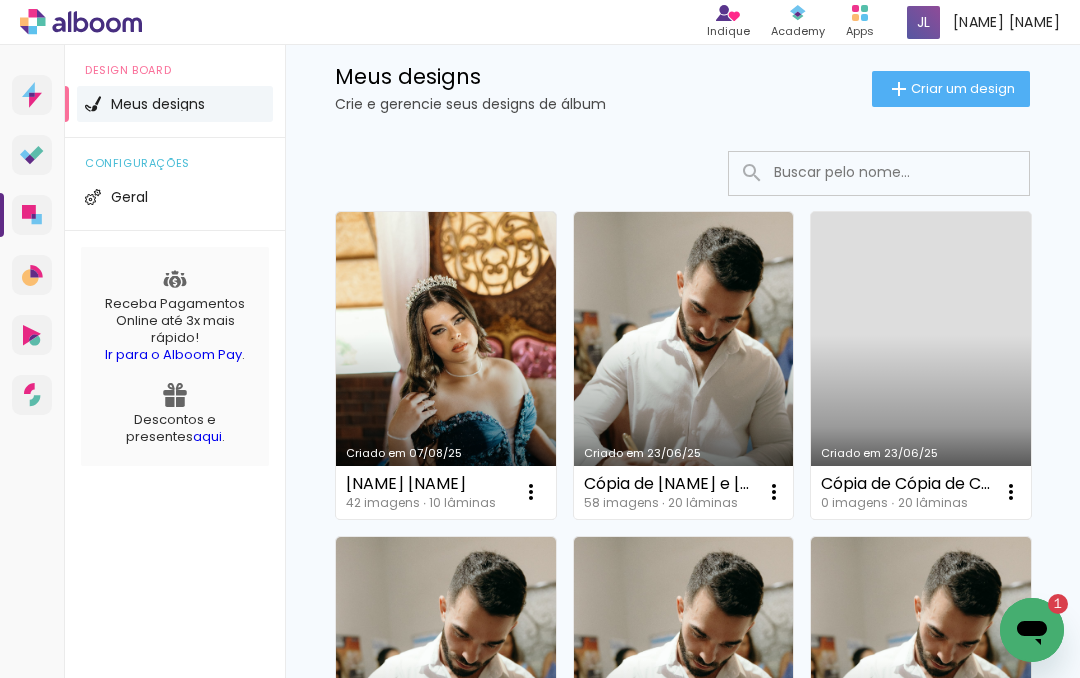 click at bounding box center [531, 492] 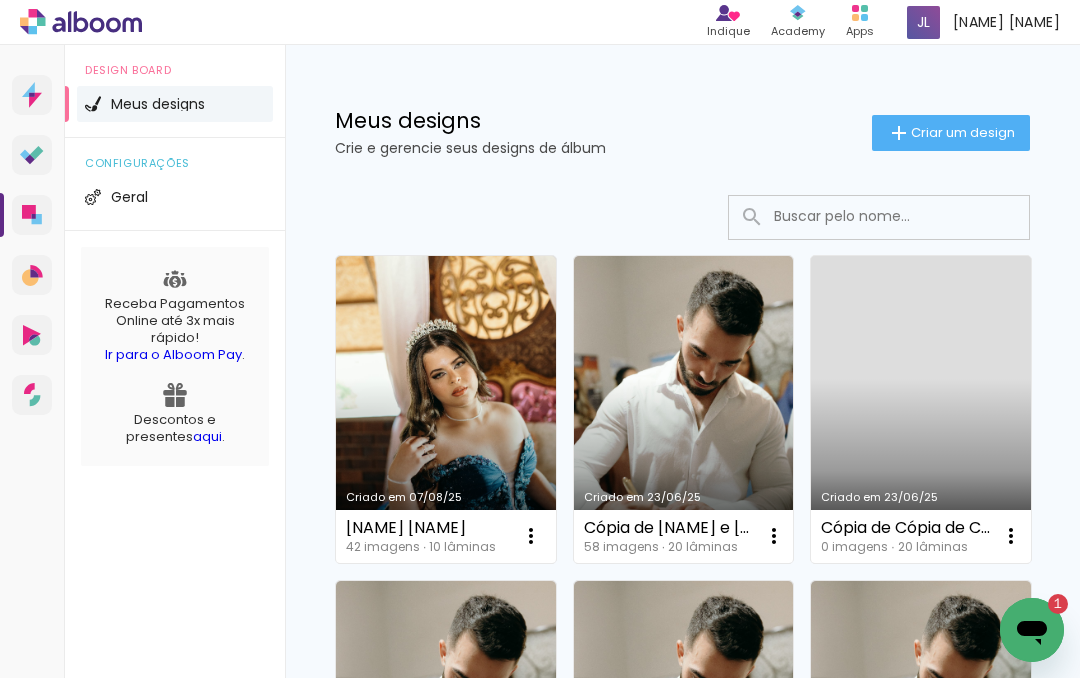 scroll, scrollTop: 0, scrollLeft: 0, axis: both 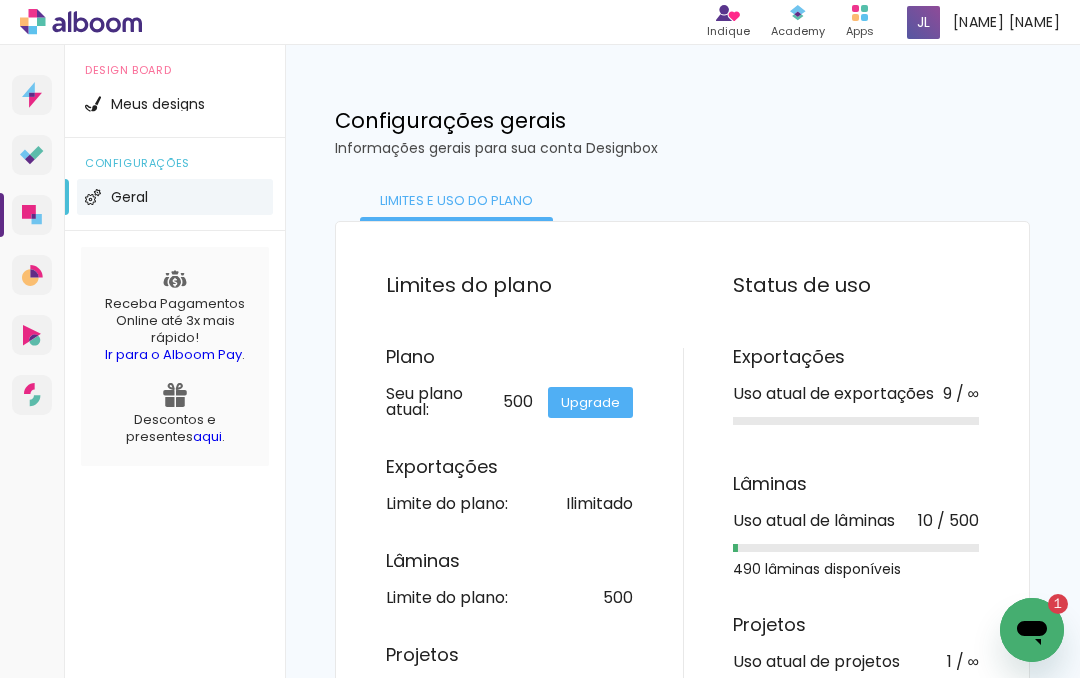 click on "Meus designs" at bounding box center [158, 104] 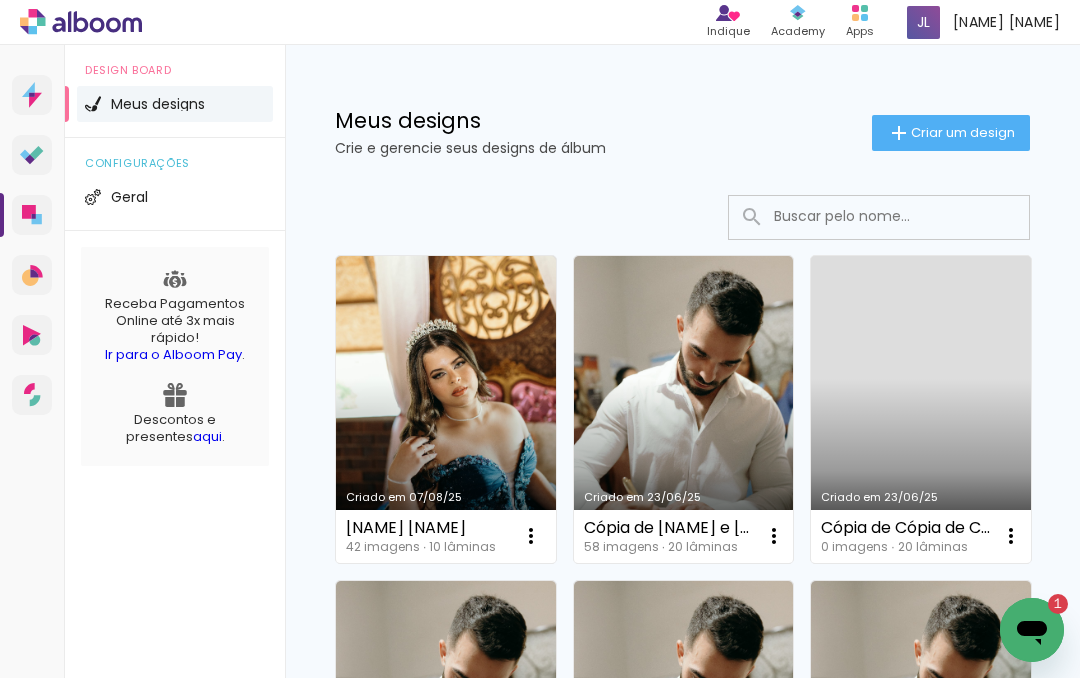 click on "Criado em 07/08/25" at bounding box center [446, 409] 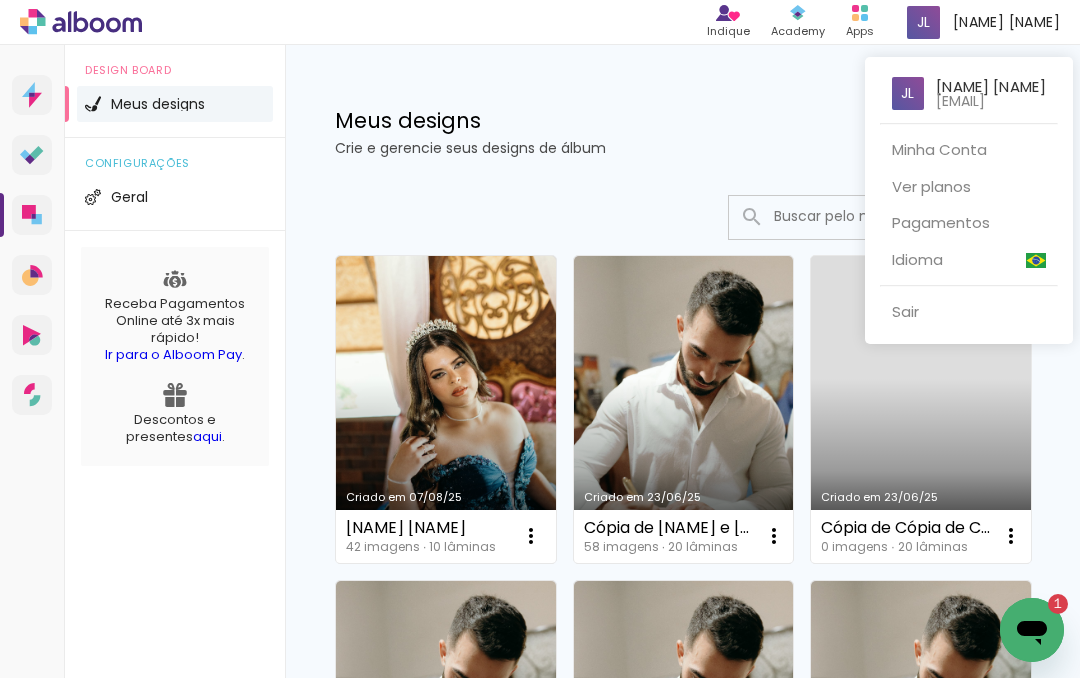 click at bounding box center [540, 339] 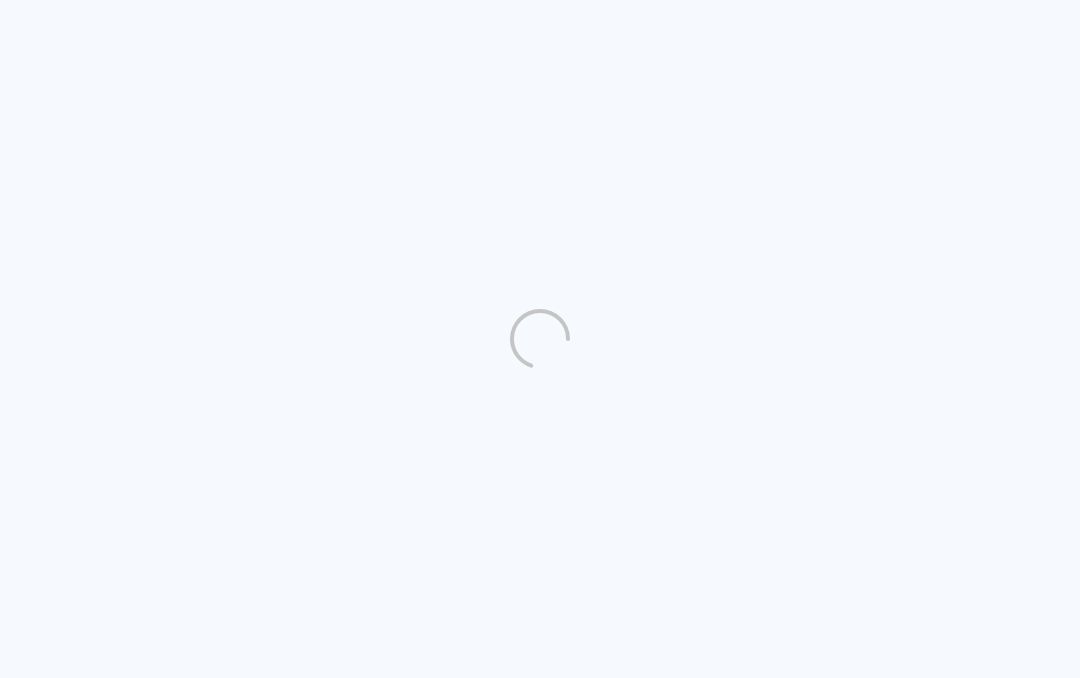 scroll, scrollTop: 0, scrollLeft: 0, axis: both 